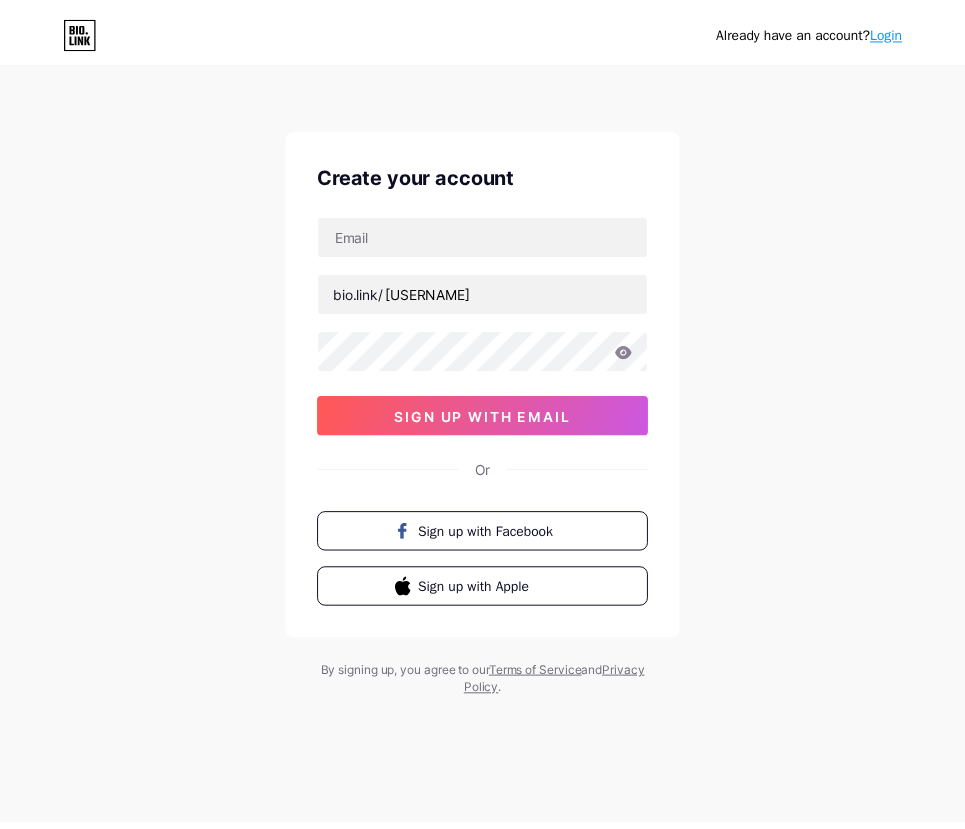 scroll, scrollTop: 0, scrollLeft: 0, axis: both 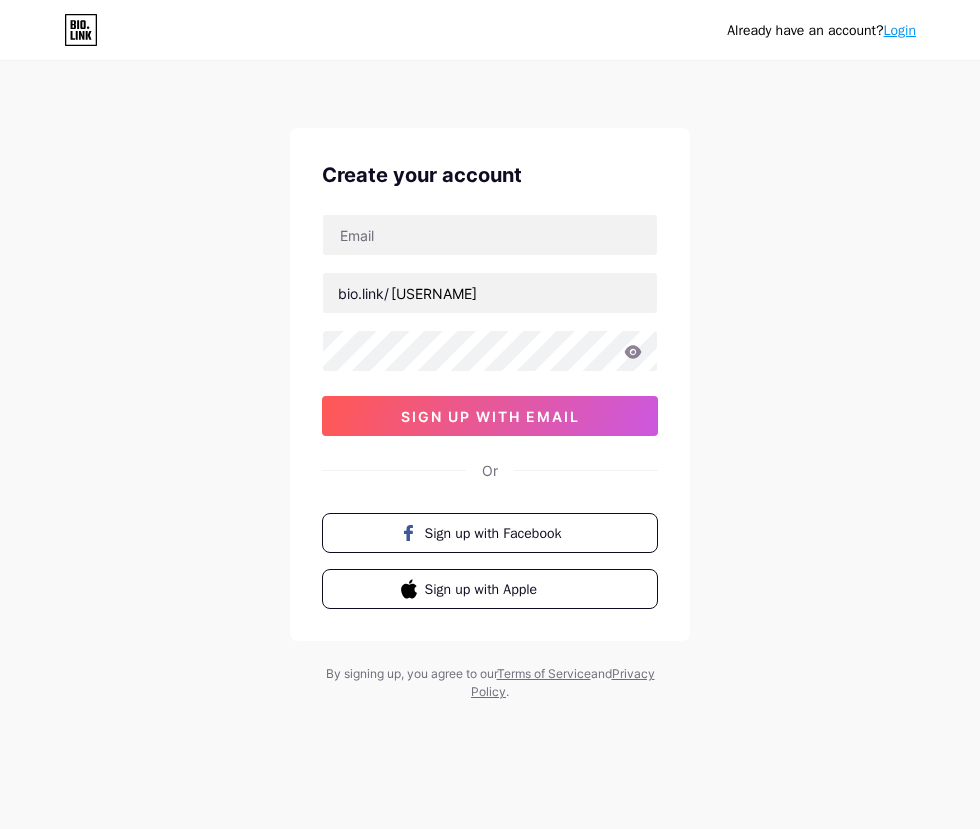 drag, startPoint x: 220, startPoint y: 430, endPoint x: 268, endPoint y: 450, distance: 52 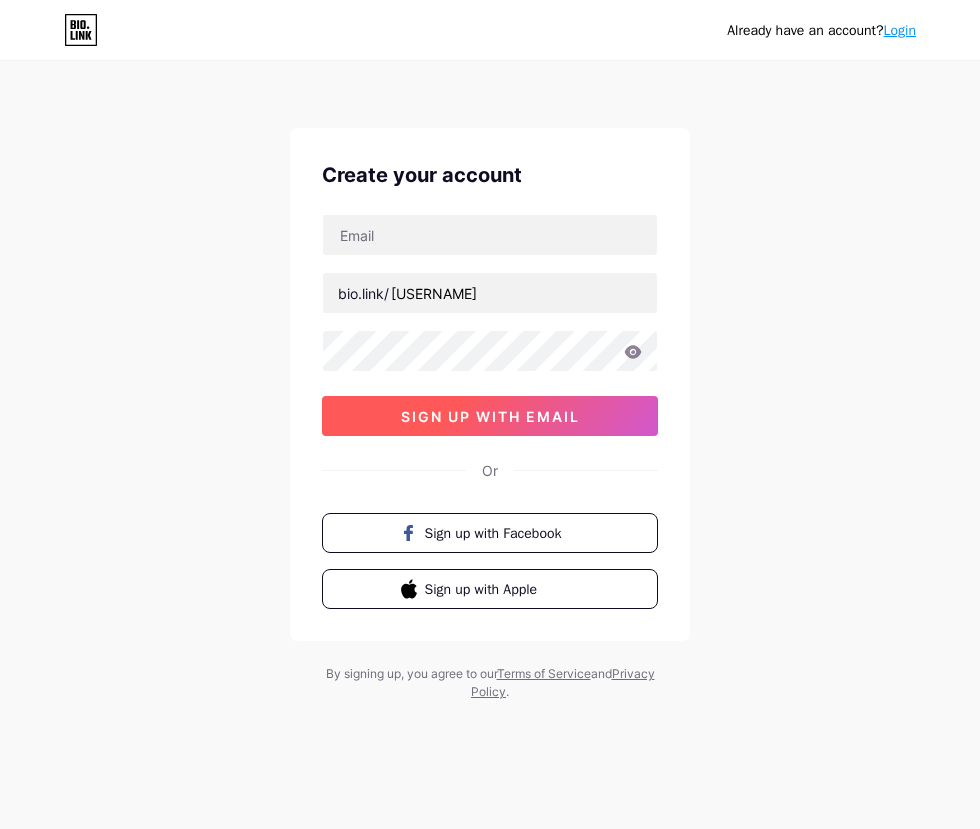 click on "sign up with email" at bounding box center [490, 416] 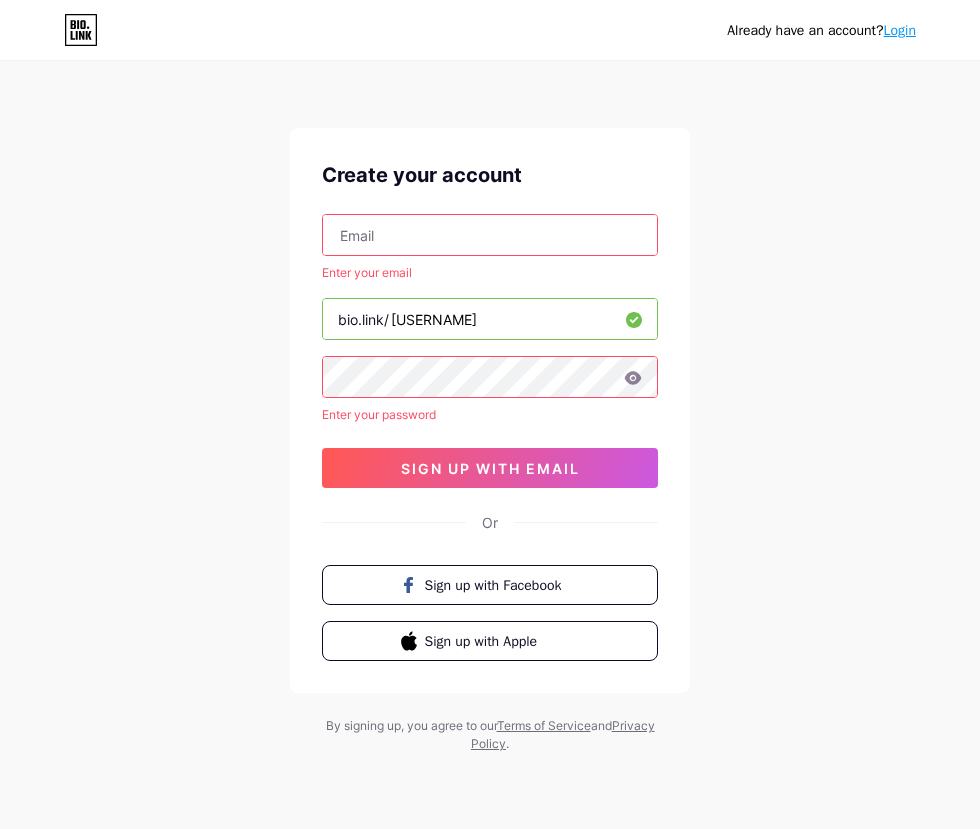 click at bounding box center (490, 235) 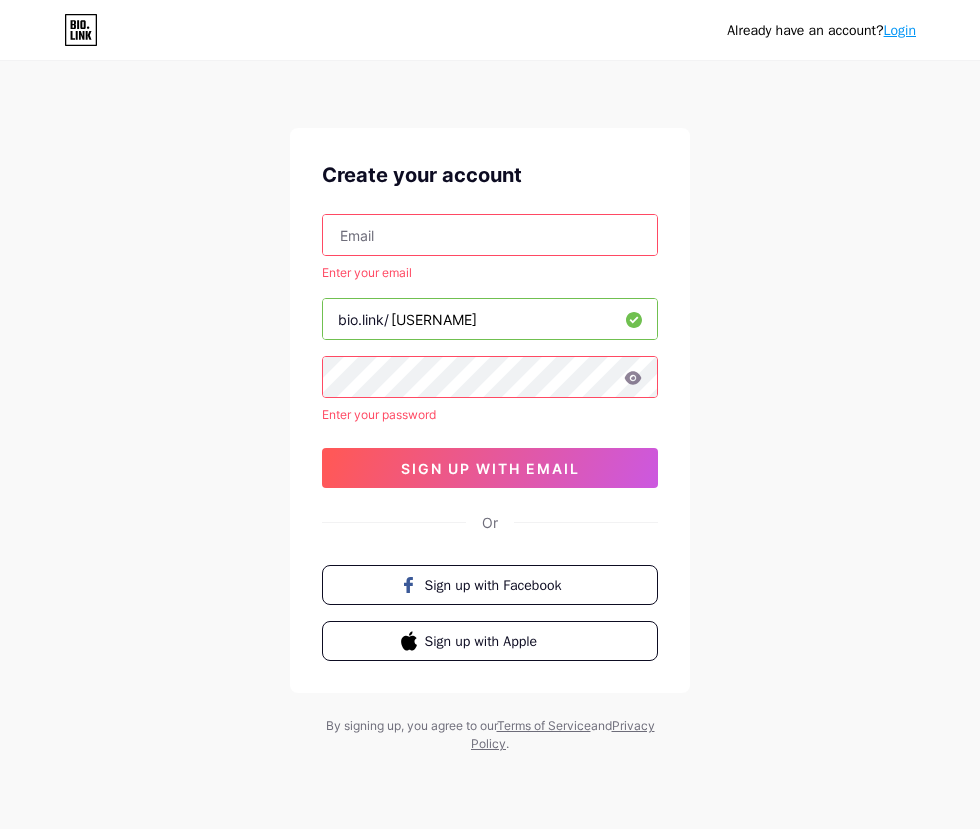click at bounding box center [490, 235] 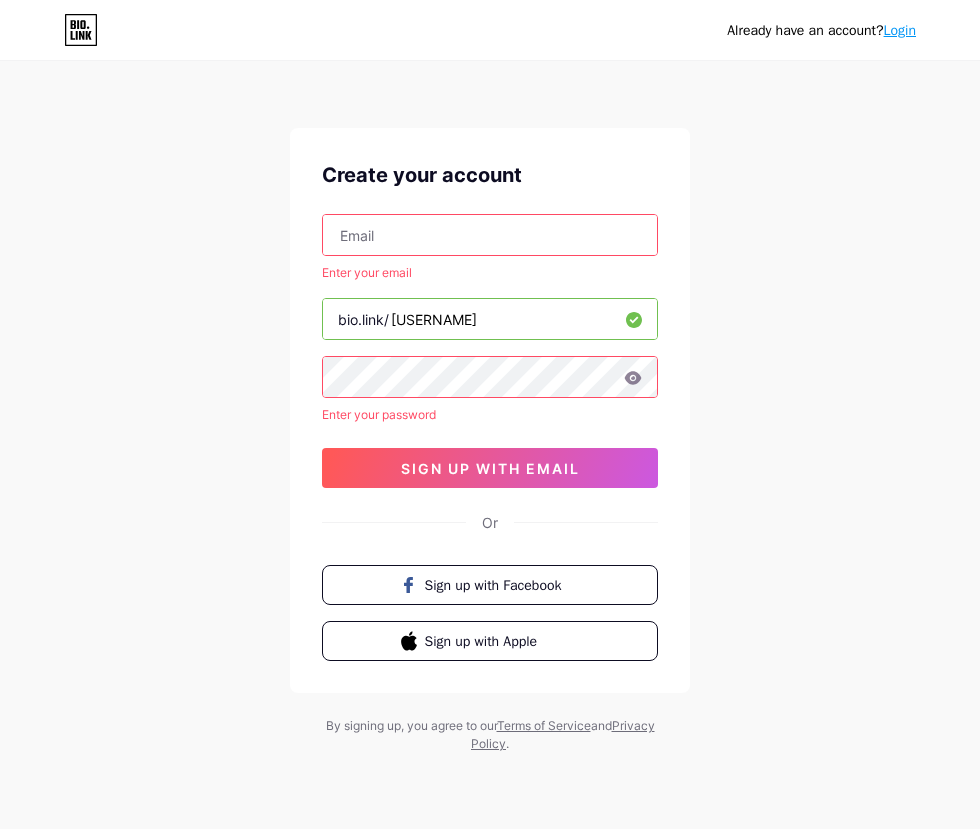 paste on "[EMAIL]" 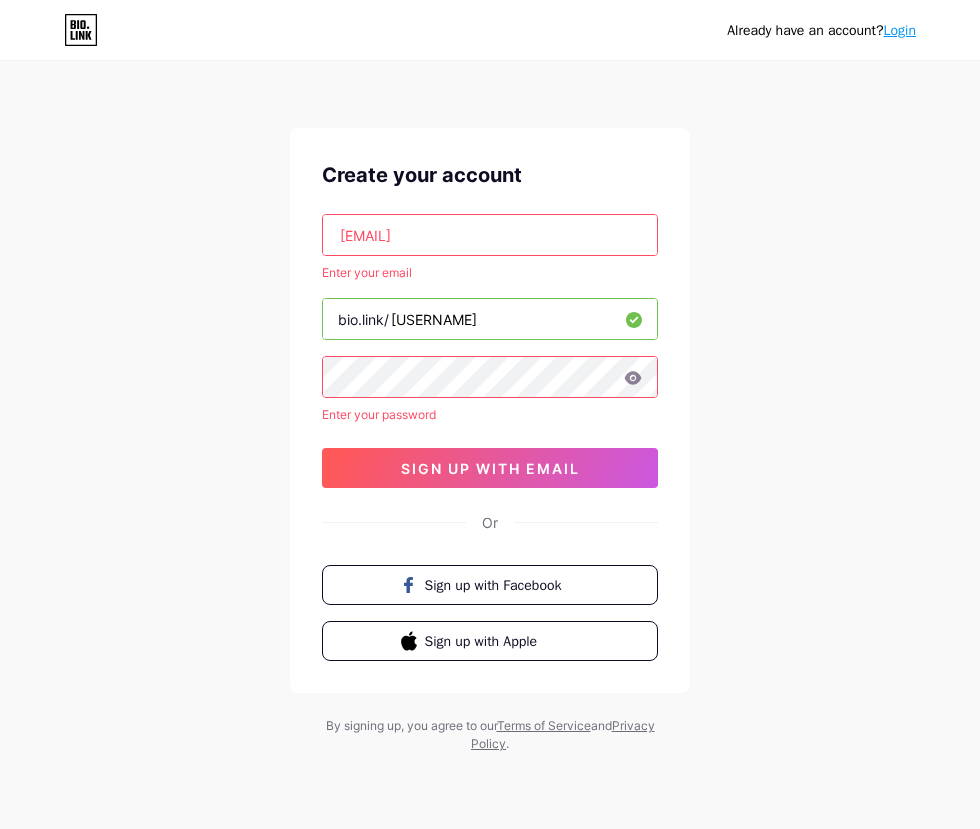 type on "[EMAIL]" 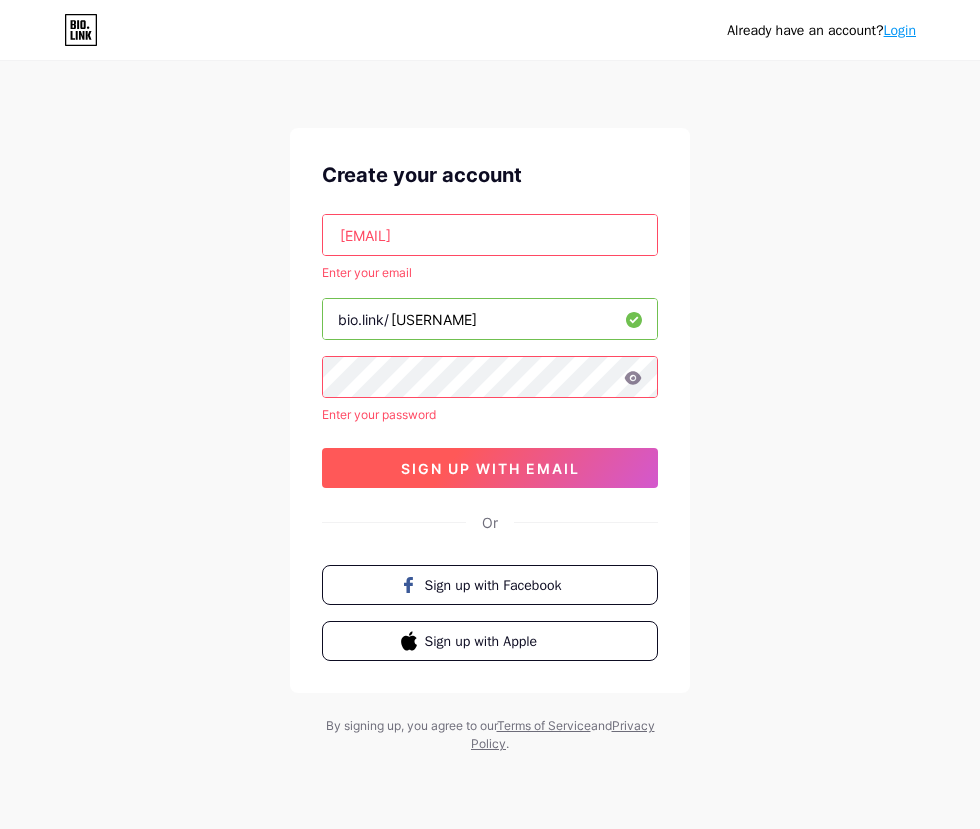 click on "sign up with email" at bounding box center [490, 468] 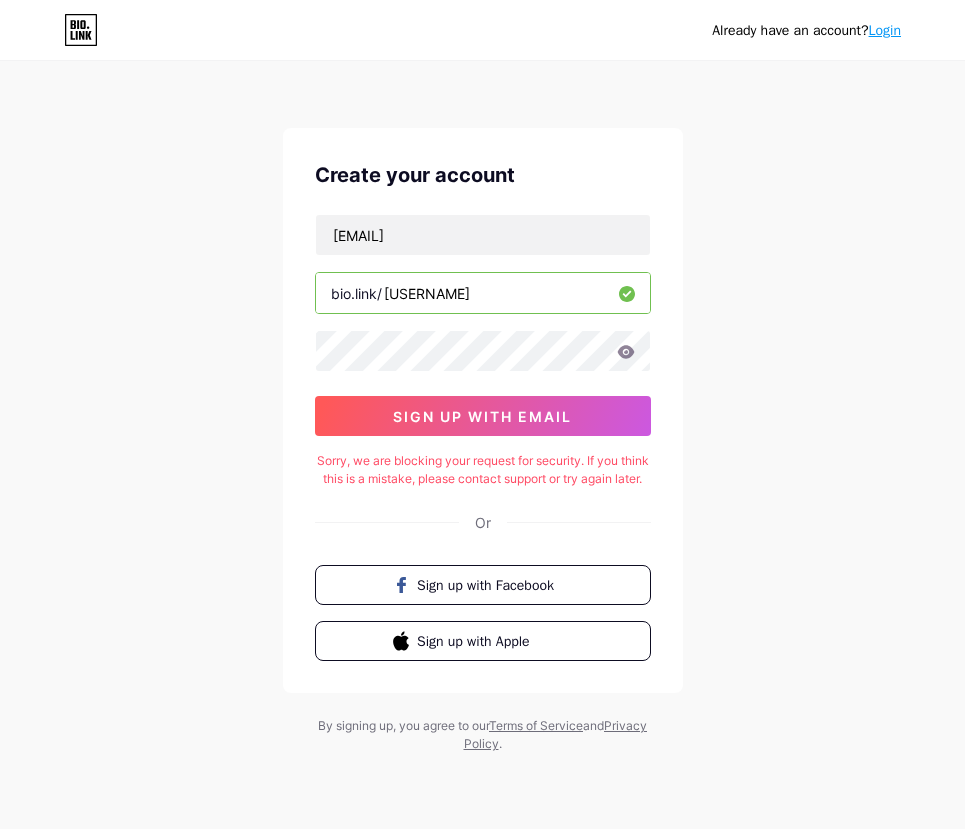 scroll, scrollTop: 6, scrollLeft: 0, axis: vertical 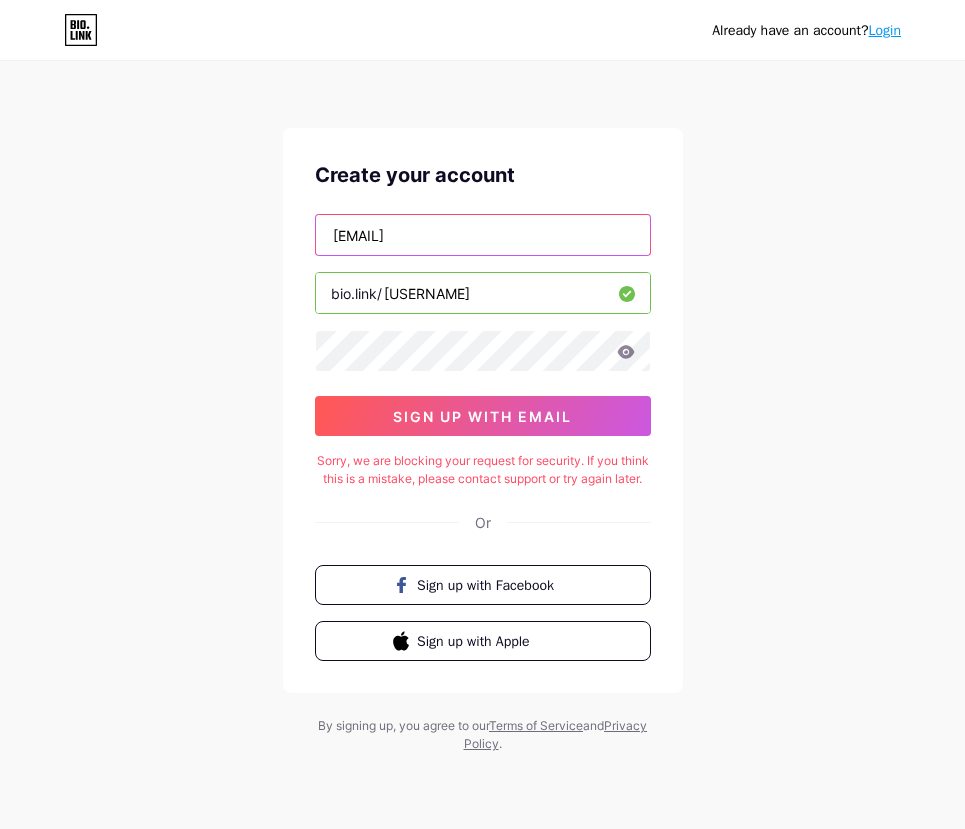 click on "[EMAIL]" at bounding box center [483, 235] 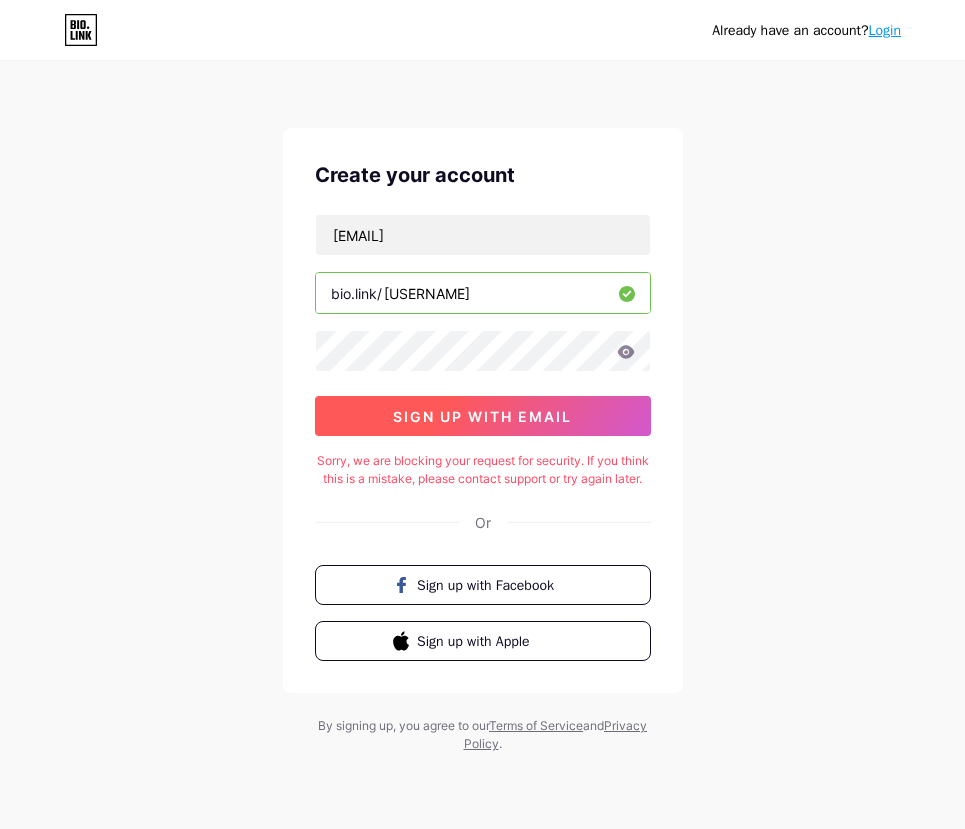 click on "sign up with email" at bounding box center [483, 416] 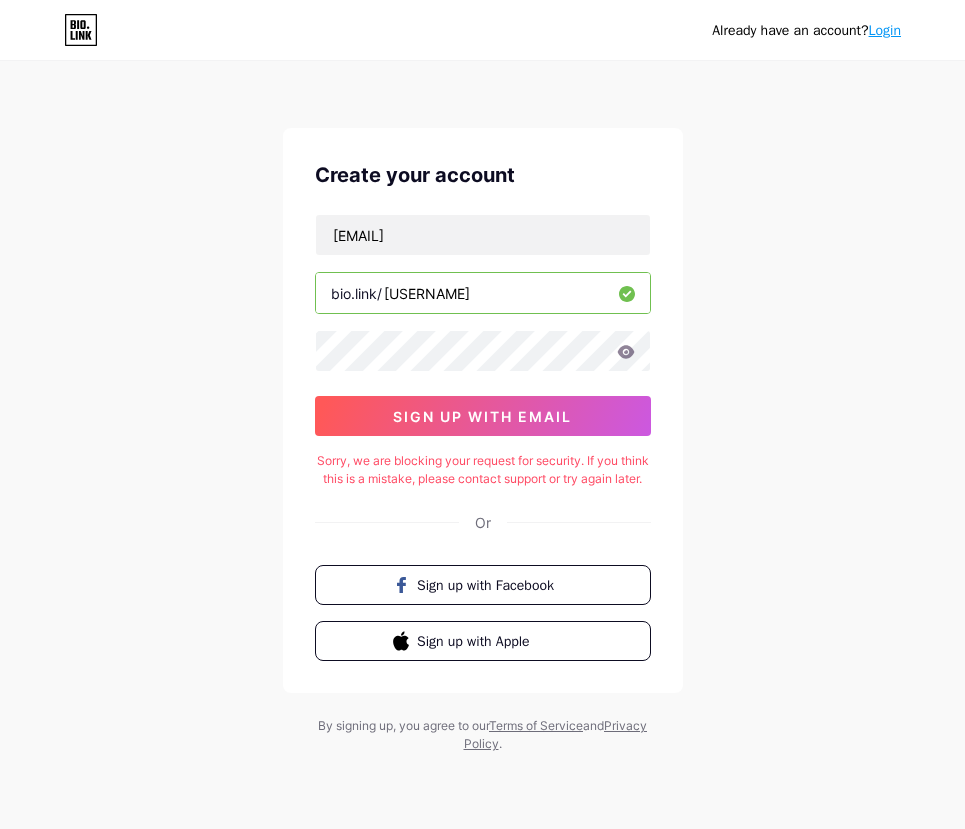click on "Login" at bounding box center [885, 30] 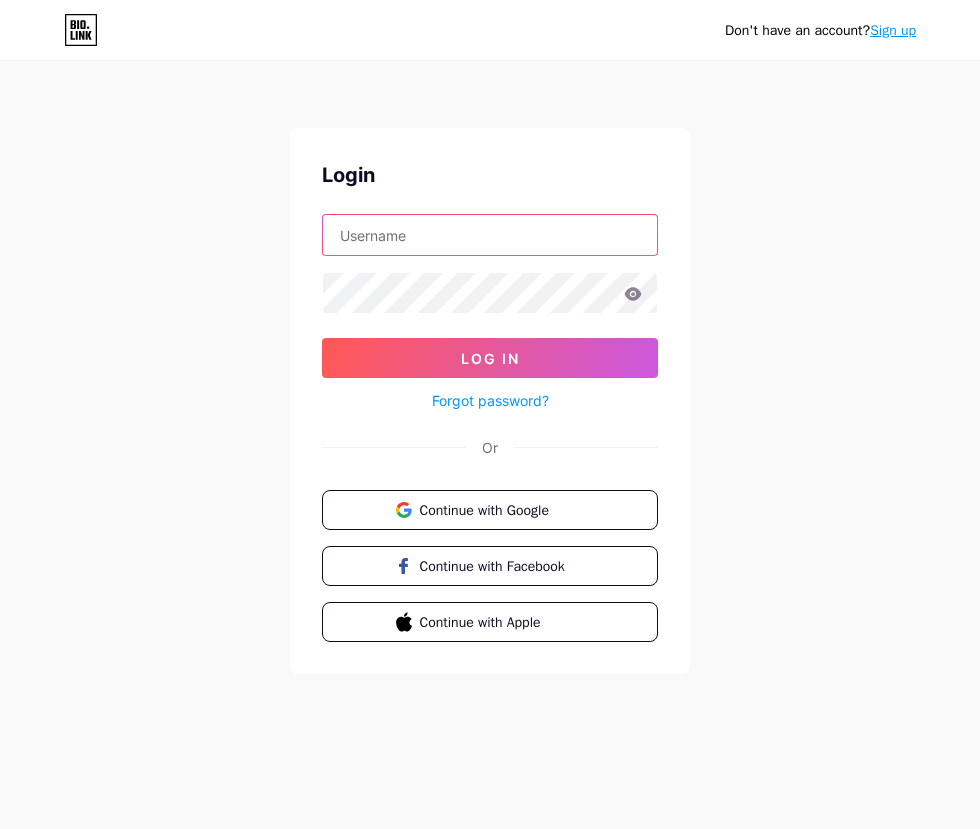 type on "[EMAIL]" 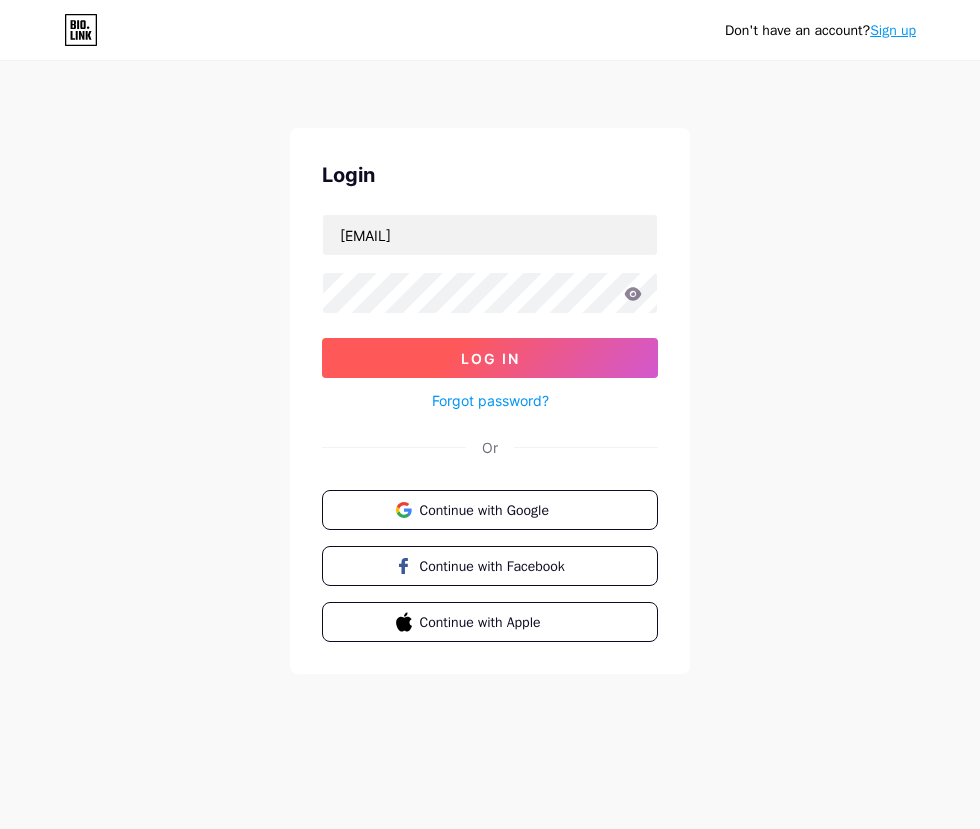 click on "Log In" at bounding box center (490, 358) 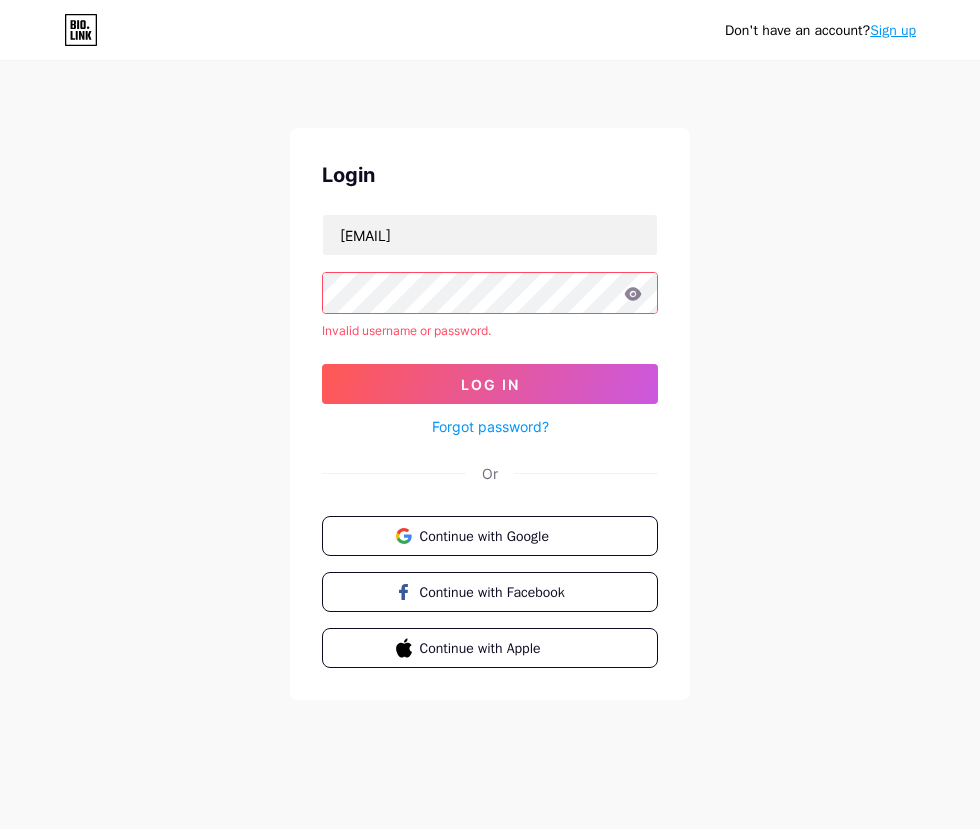 click 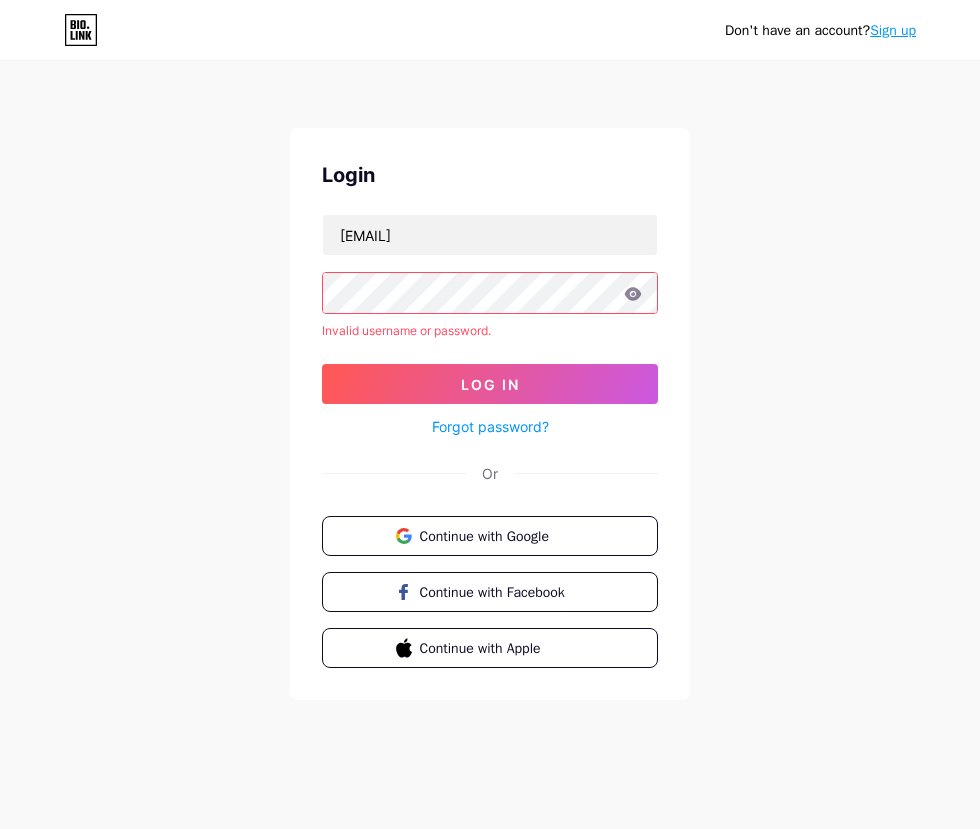 click at bounding box center (490, 293) 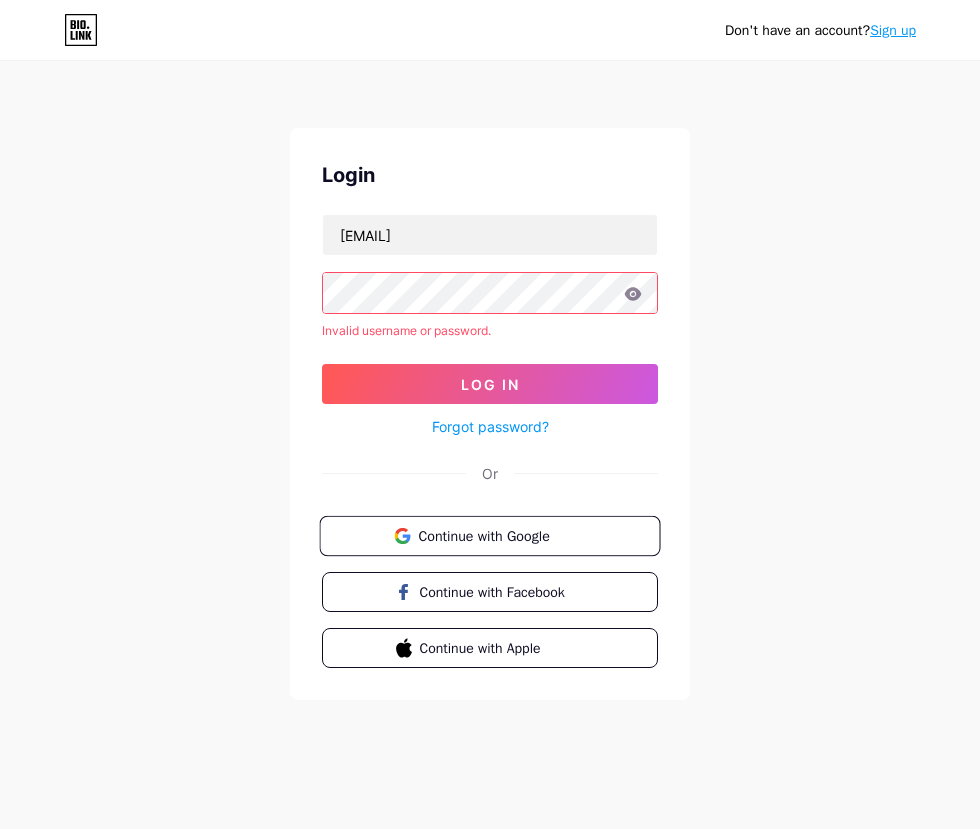 click on "Continue with Google" at bounding box center [489, 536] 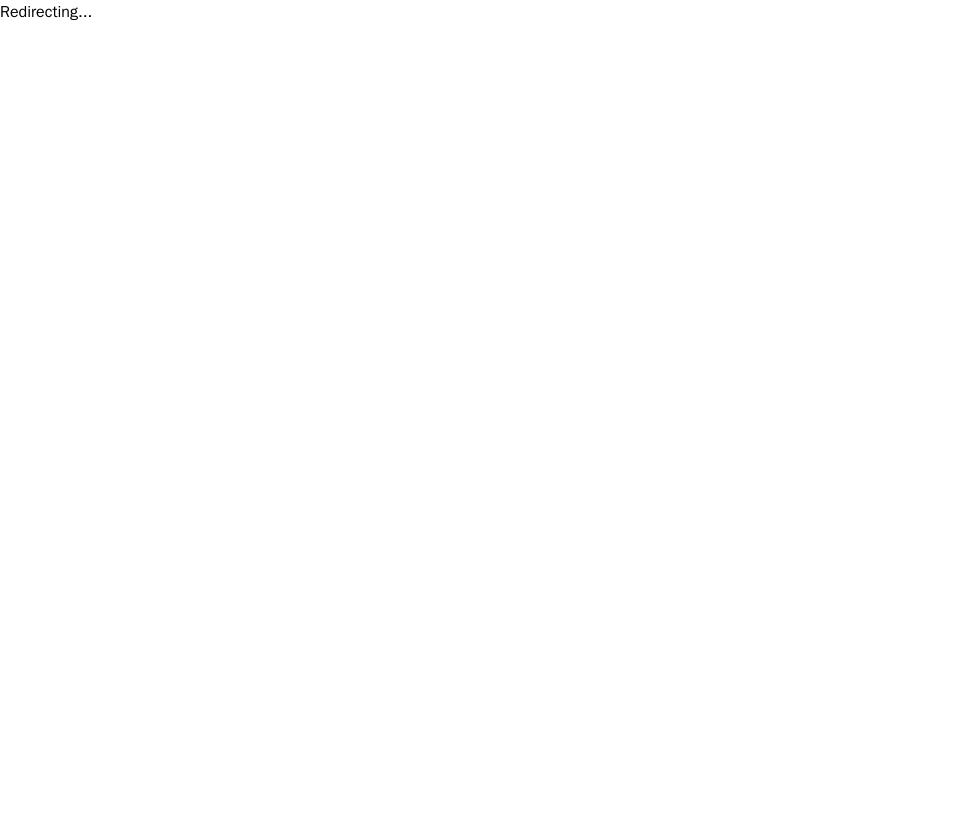 scroll, scrollTop: 0, scrollLeft: 0, axis: both 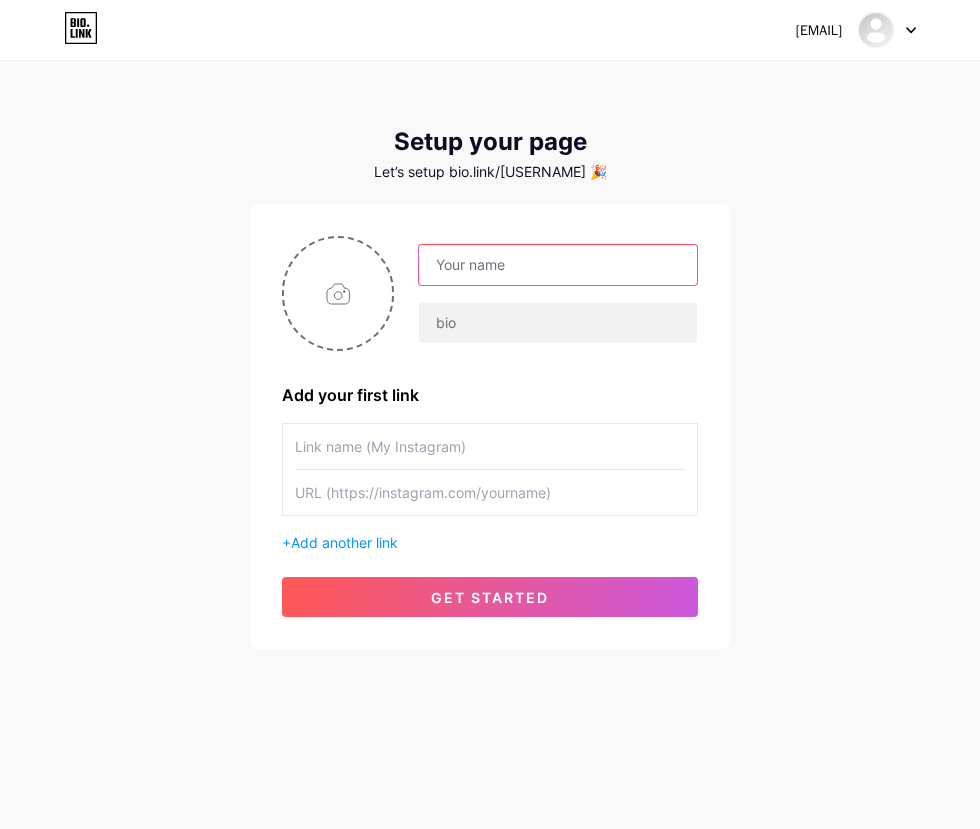 click at bounding box center [558, 265] 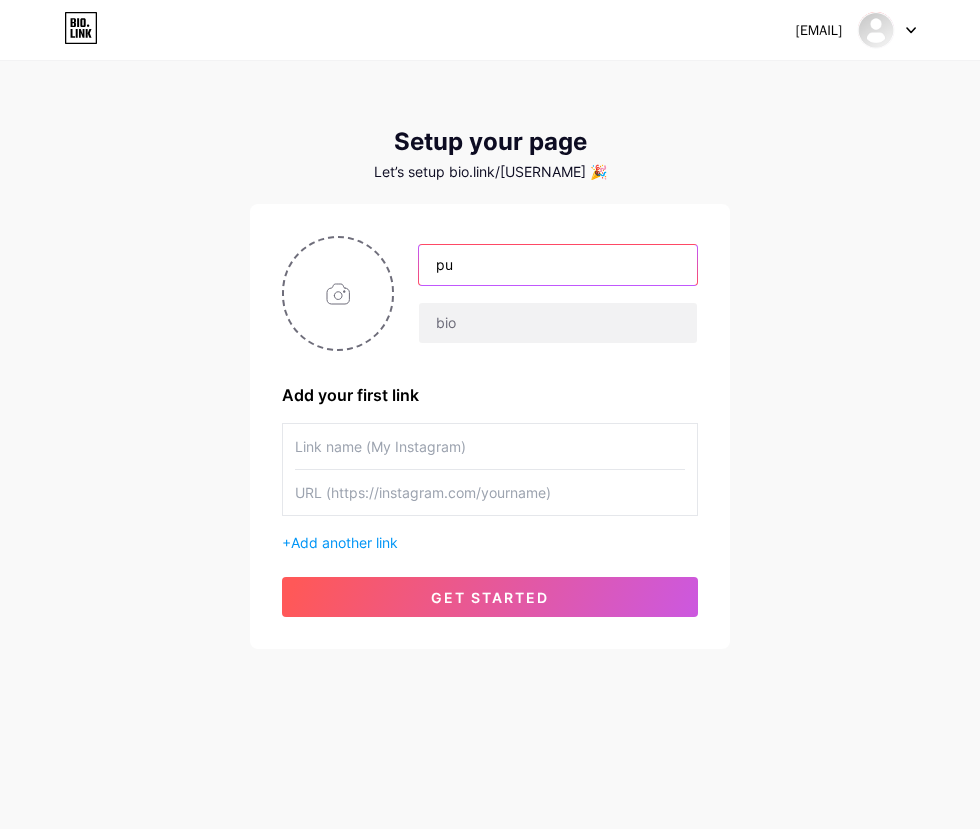 type on "p" 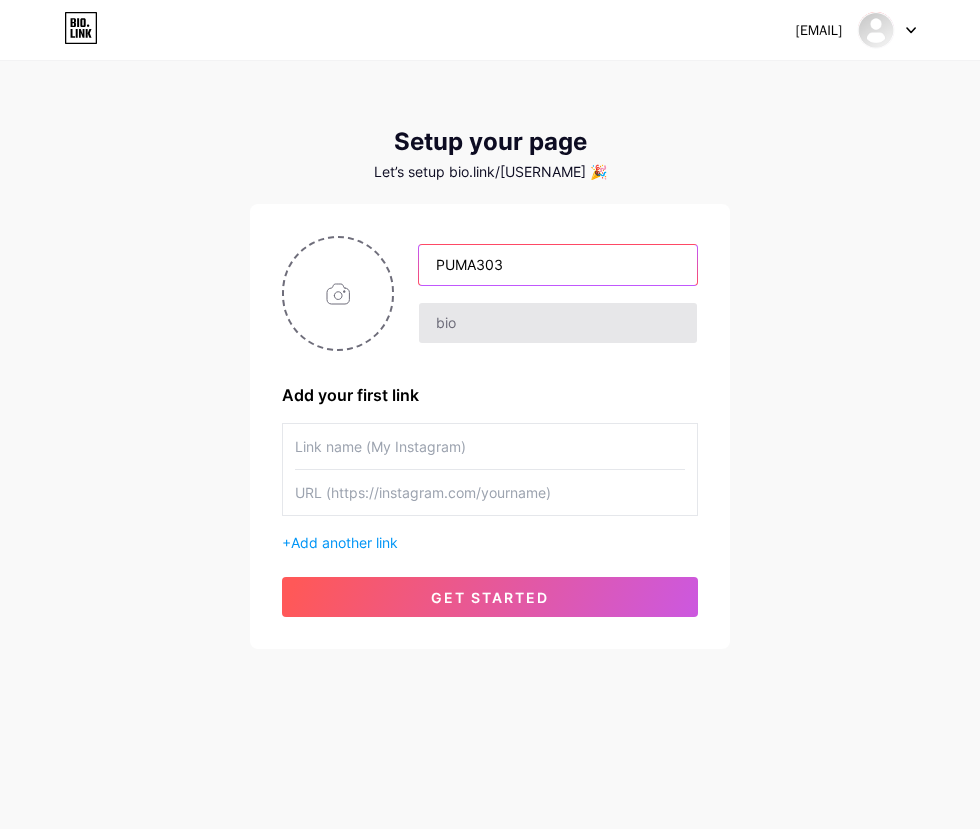 type on "PUMA303" 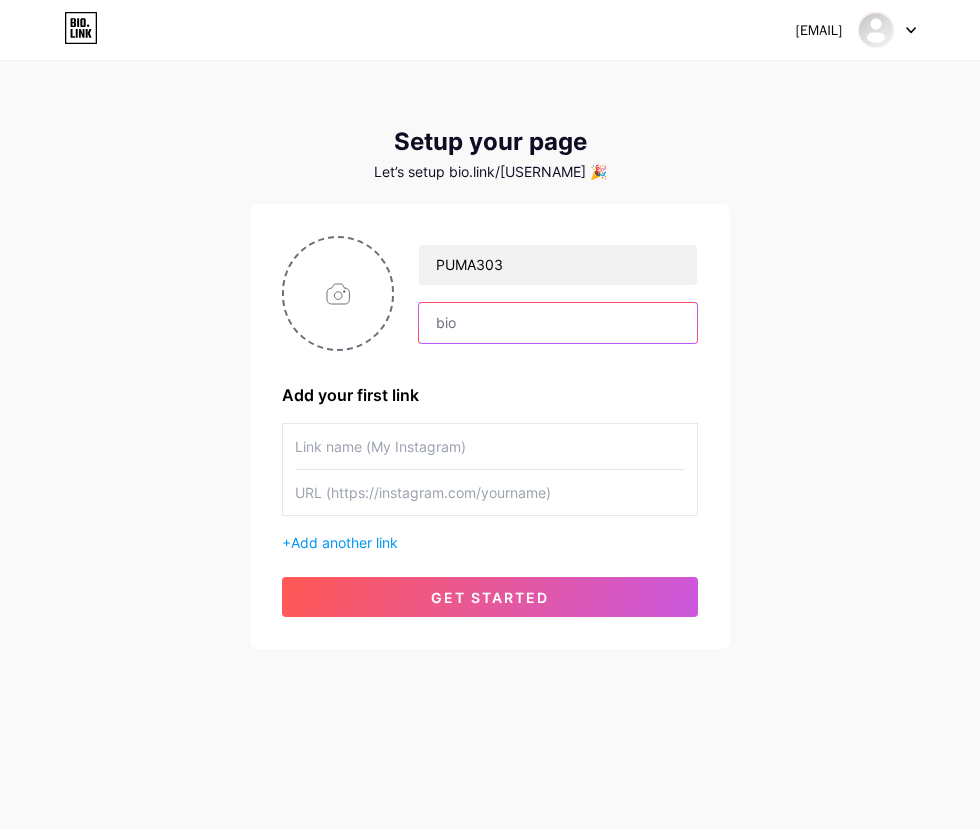 click at bounding box center (558, 323) 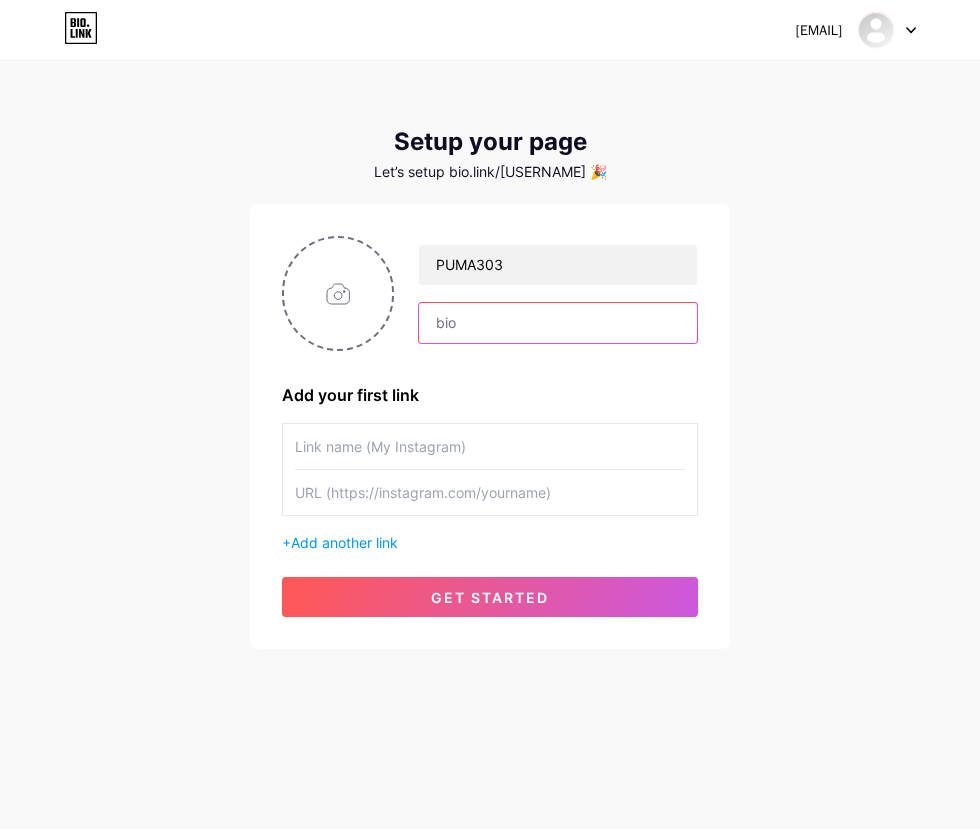 click at bounding box center (558, 323) 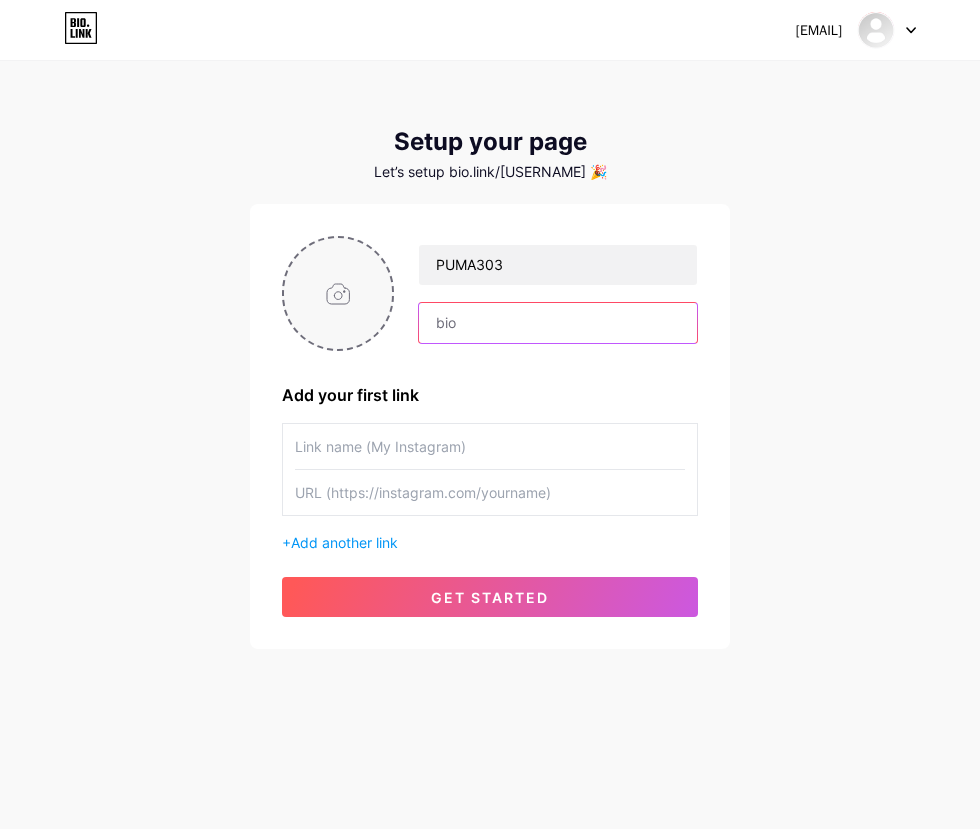 paste on "[BRAND]303 : Situs Slot Gacor & Agen Casino Terpercaya" 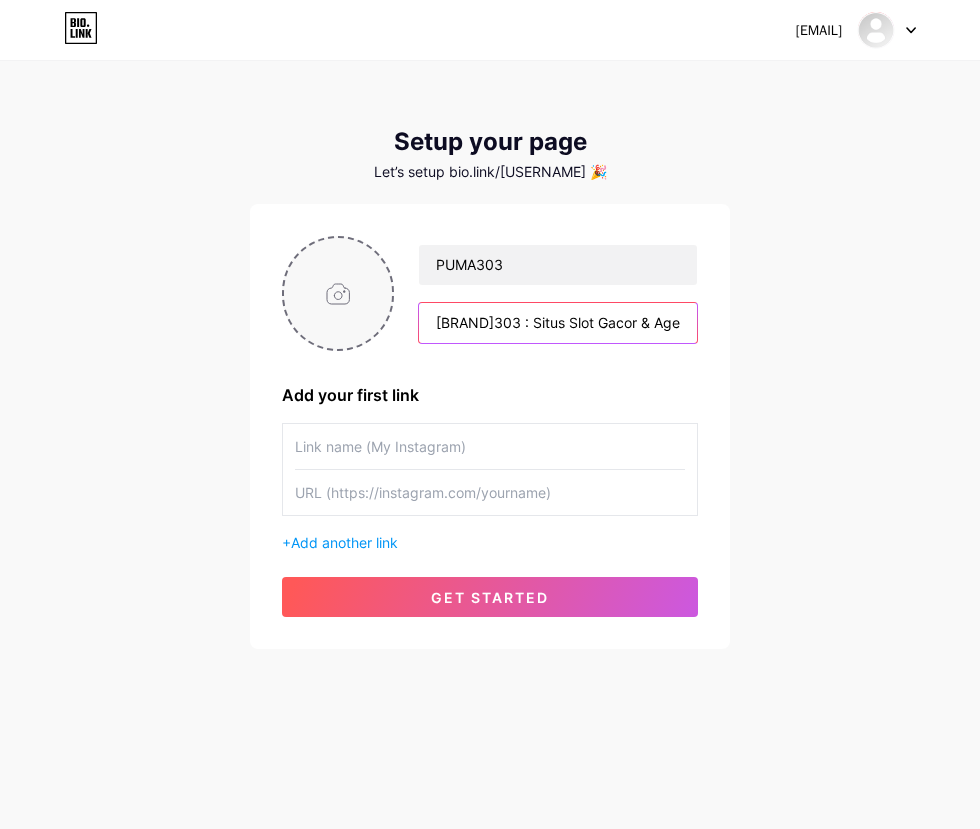 scroll, scrollTop: 0, scrollLeft: 115, axis: horizontal 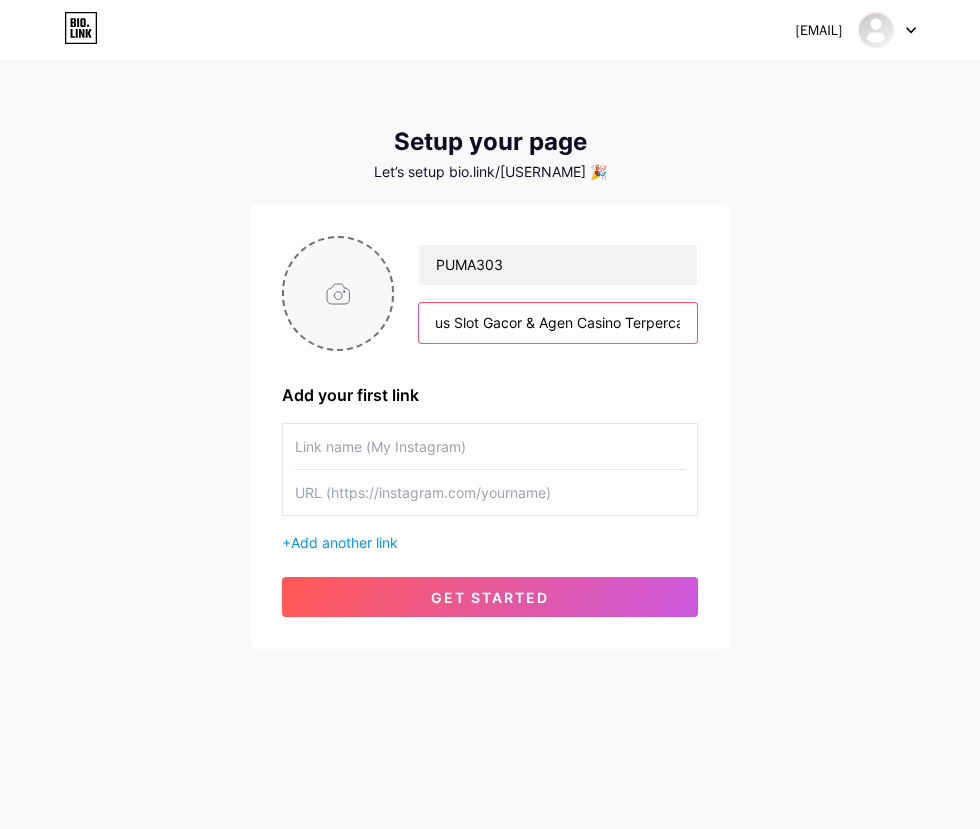 type on "[BRAND]303 : Situs Slot Gacor & Agen Casino Terpercaya" 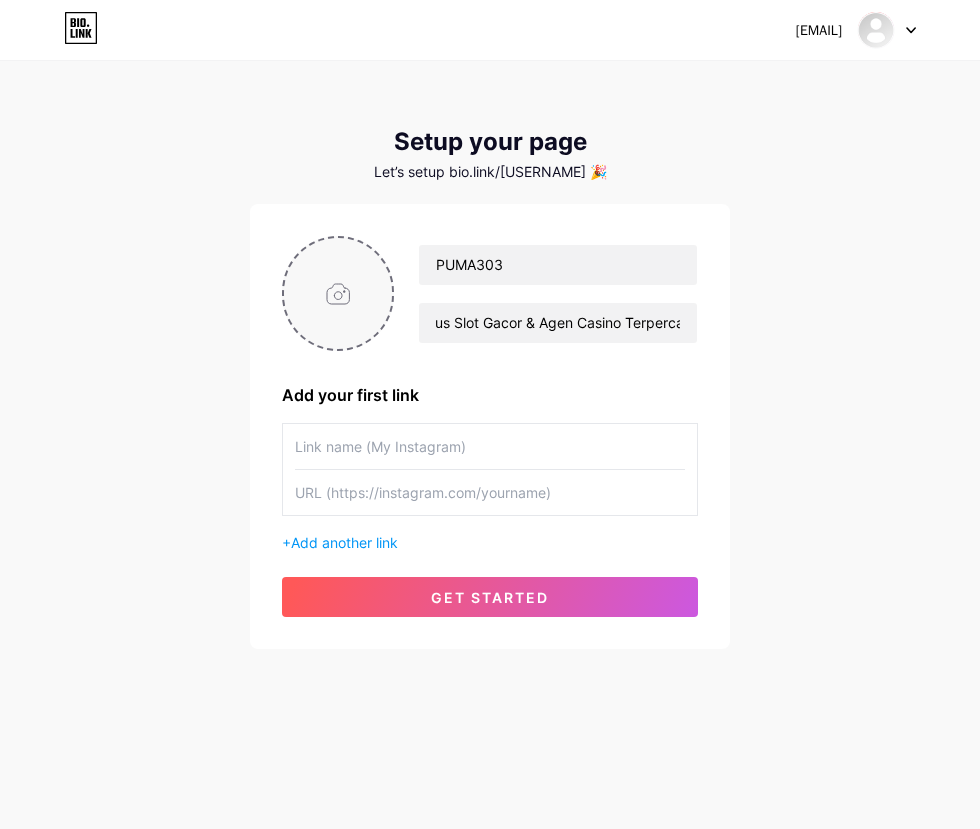 click at bounding box center (338, 293) 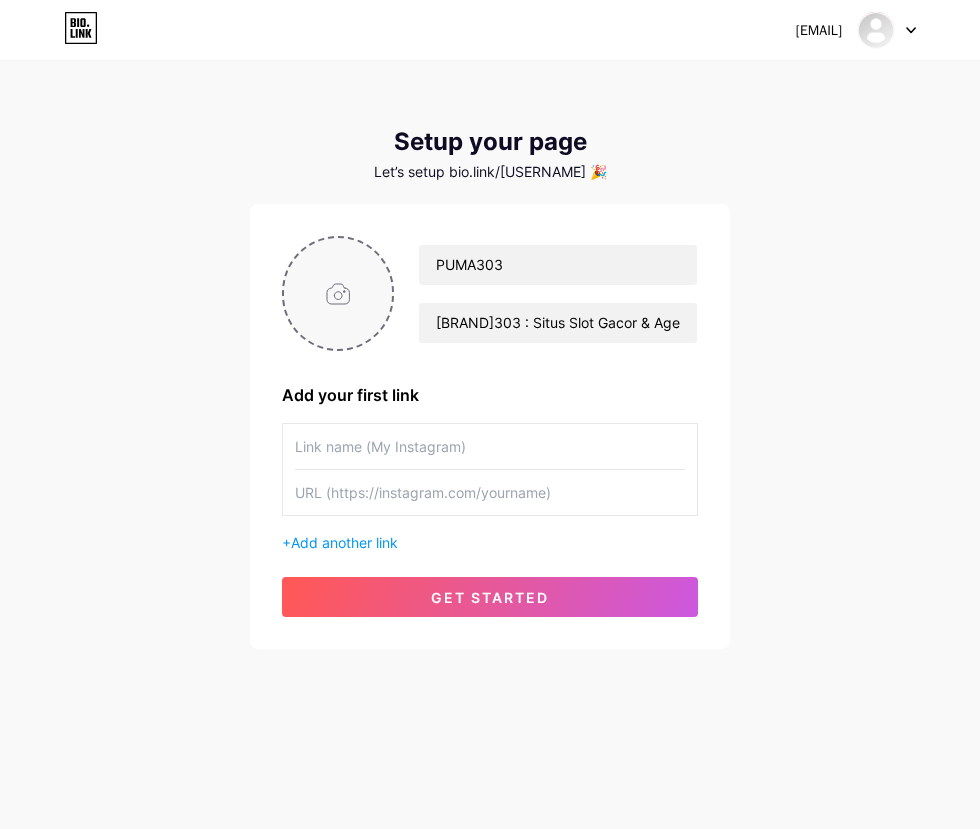 type on "C:\fakepath\c5df6806-db3e-4482-873d-d52db534fa31_Untitled-1.png" 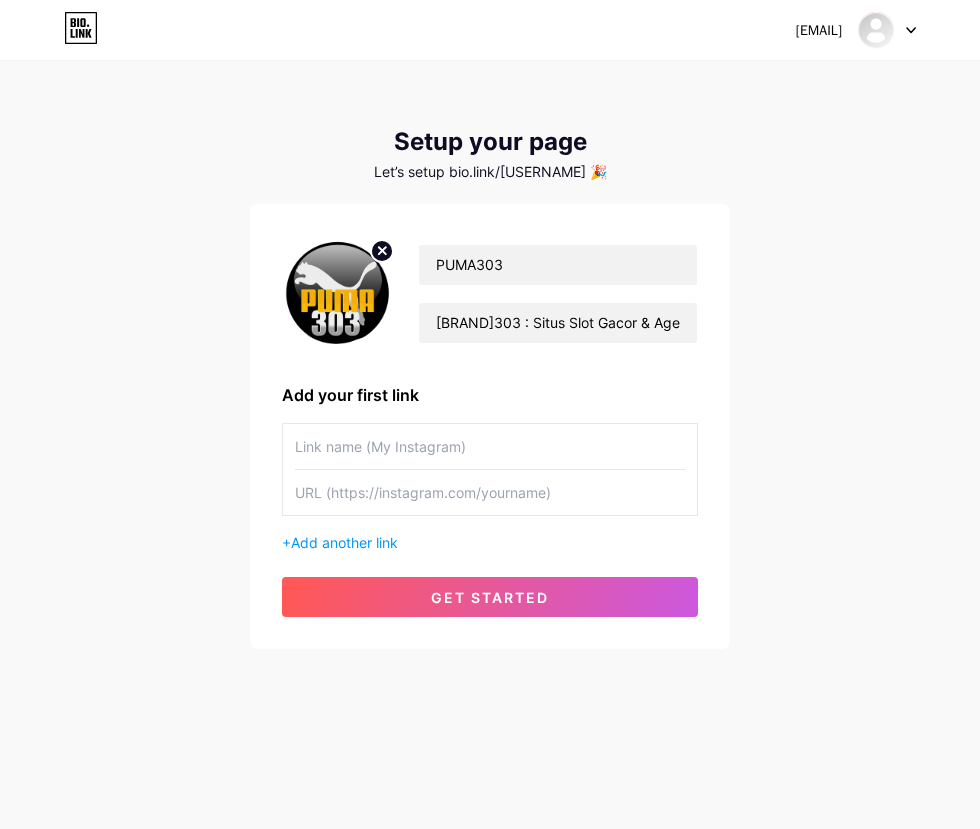click at bounding box center (490, 446) 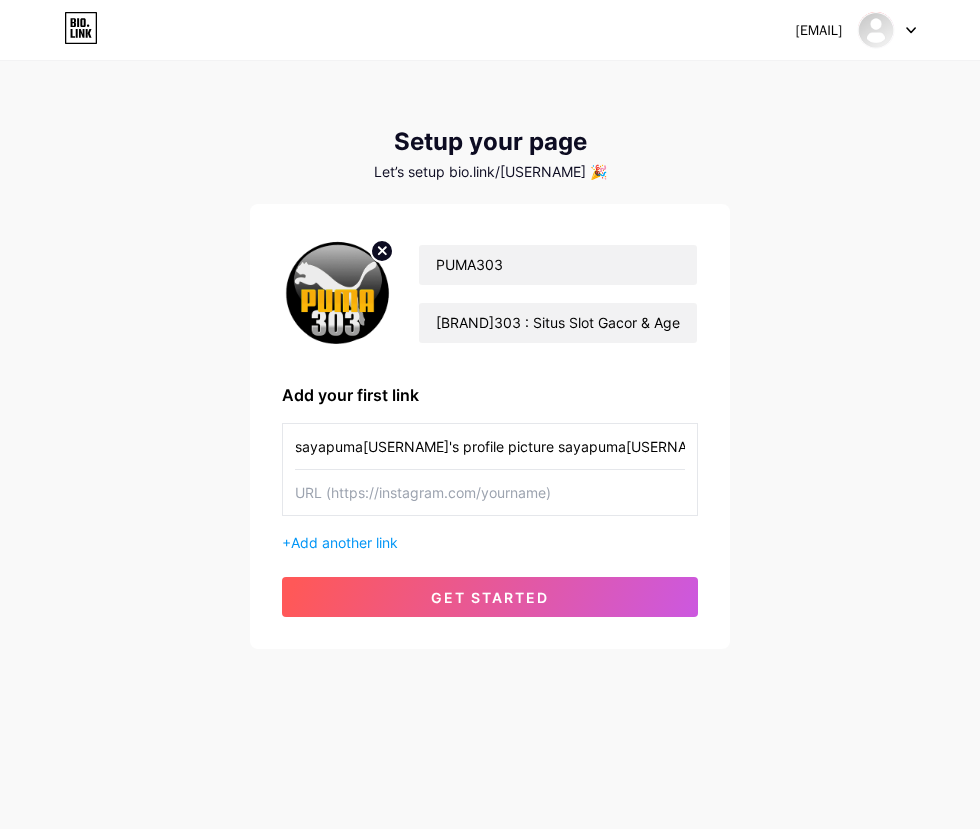 click on "sayapuma[USERNAME]'s profile picture sayapuma[USERNAME]" at bounding box center [490, 446] 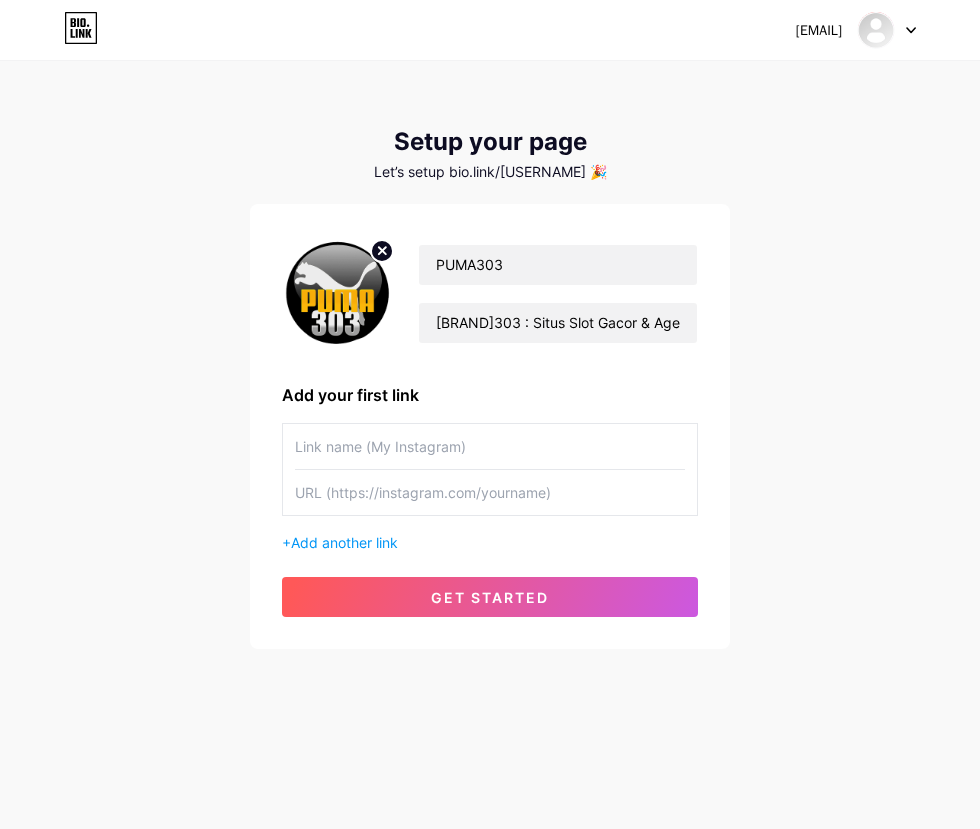 click on "[EMAIL] Dashboard Logout Setup your page Let’s setup bio.link/[USERNAME] 🎉 [BRAND]303 [BRAND]303 : Situs Slot Gacor & Agen Casino Terpercaya Add your first link sayapuma[USERNAME] + Add another link get started" at bounding box center (490, 356) 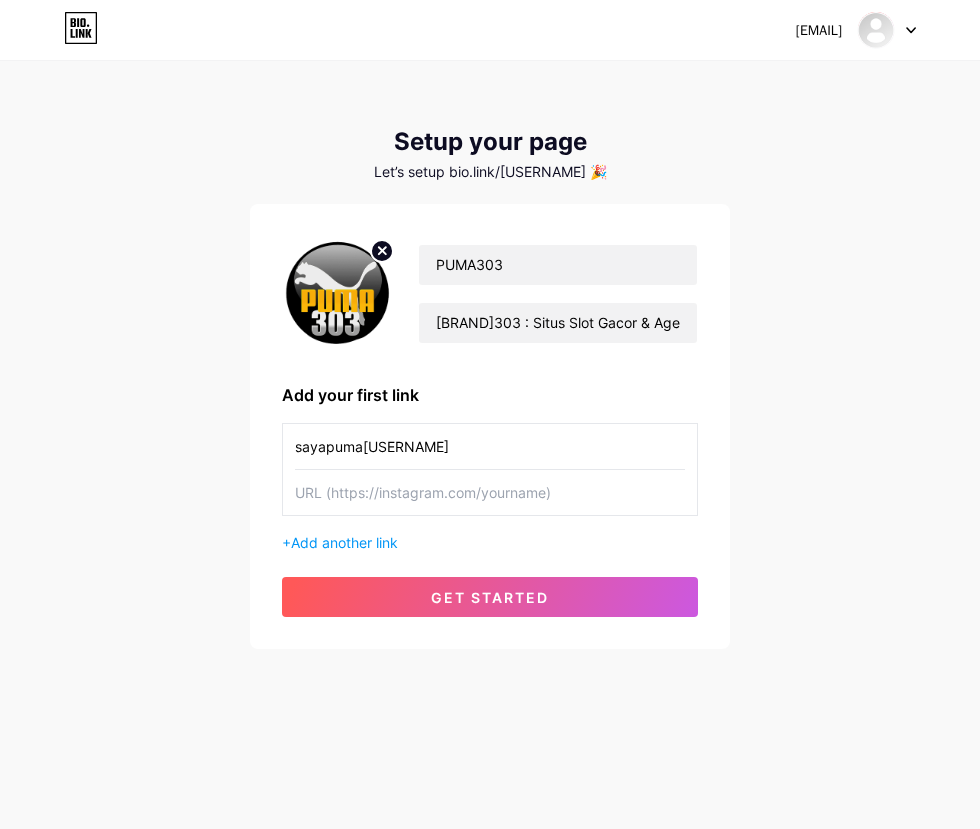type on "sayapuma[USERNAME]" 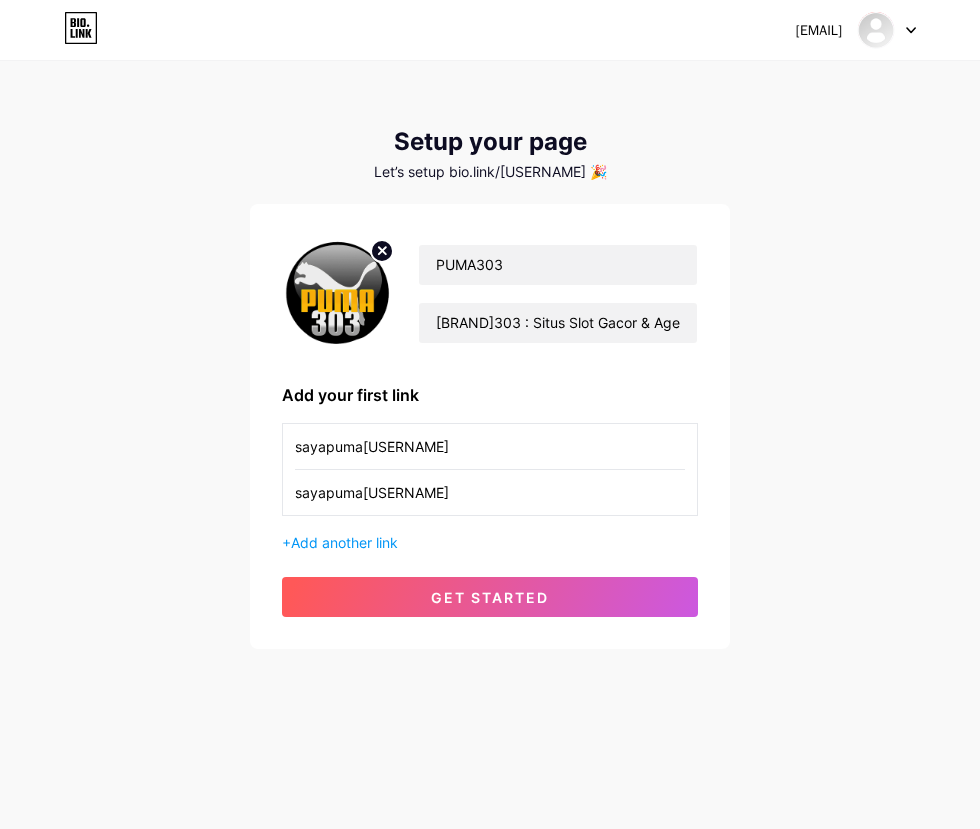 click on "sayapuma[USERNAME]" at bounding box center [490, 492] 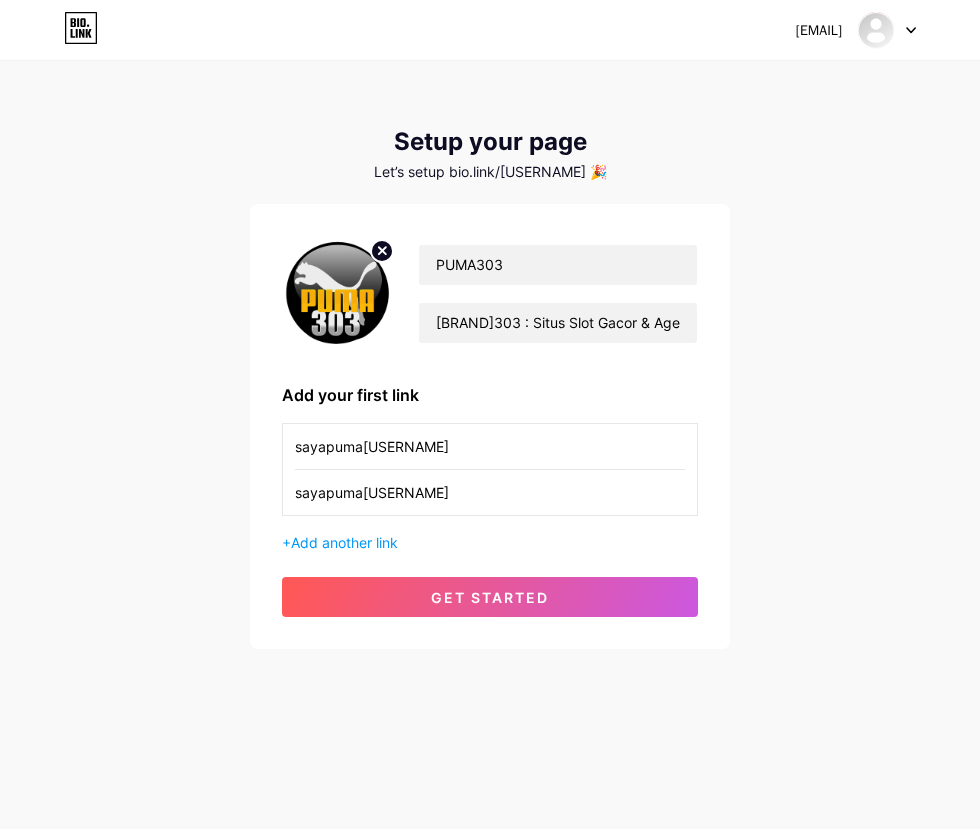 click on "sayapuma[USERNAME]" at bounding box center (490, 492) 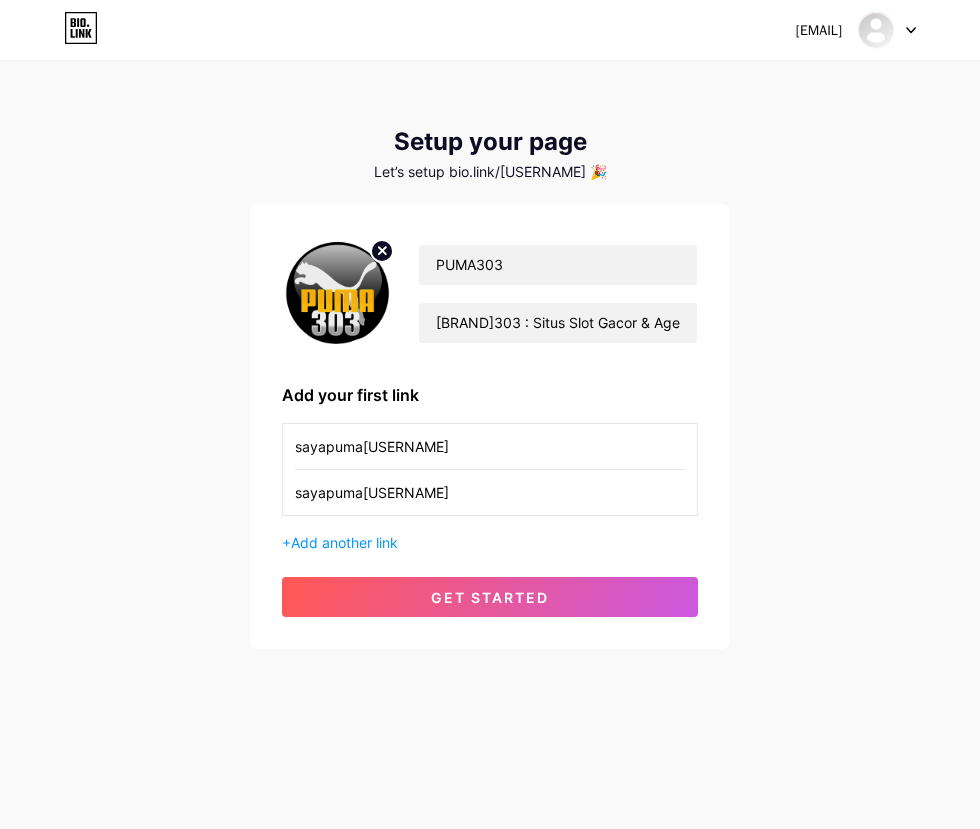 click on "sayapuma[USERNAME]" at bounding box center [490, 492] 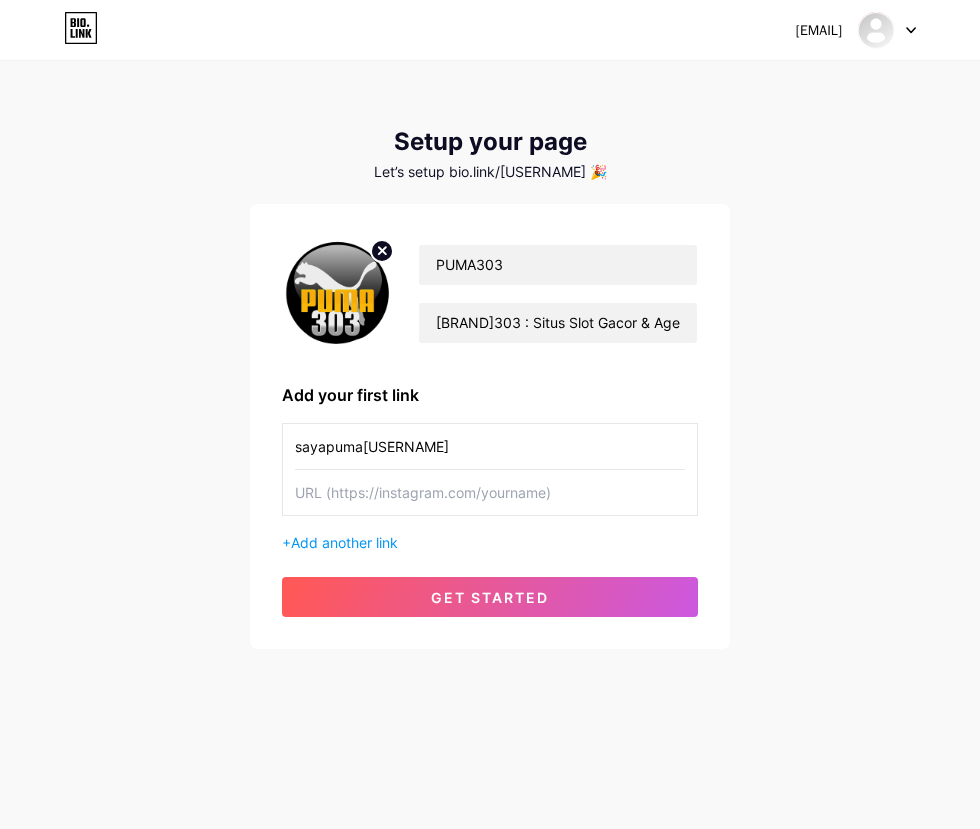 click on "[EMAIL] Dashboard Logout Setup your page Let’s setup bio.link/[USERNAME] 🎉 [BRAND]303 [BRAND]303 : Situs Slot Gacor & Agen Casino Terpercaya Add your first link sayapuma[USERNAME] + Add another link get started" at bounding box center (490, 356) 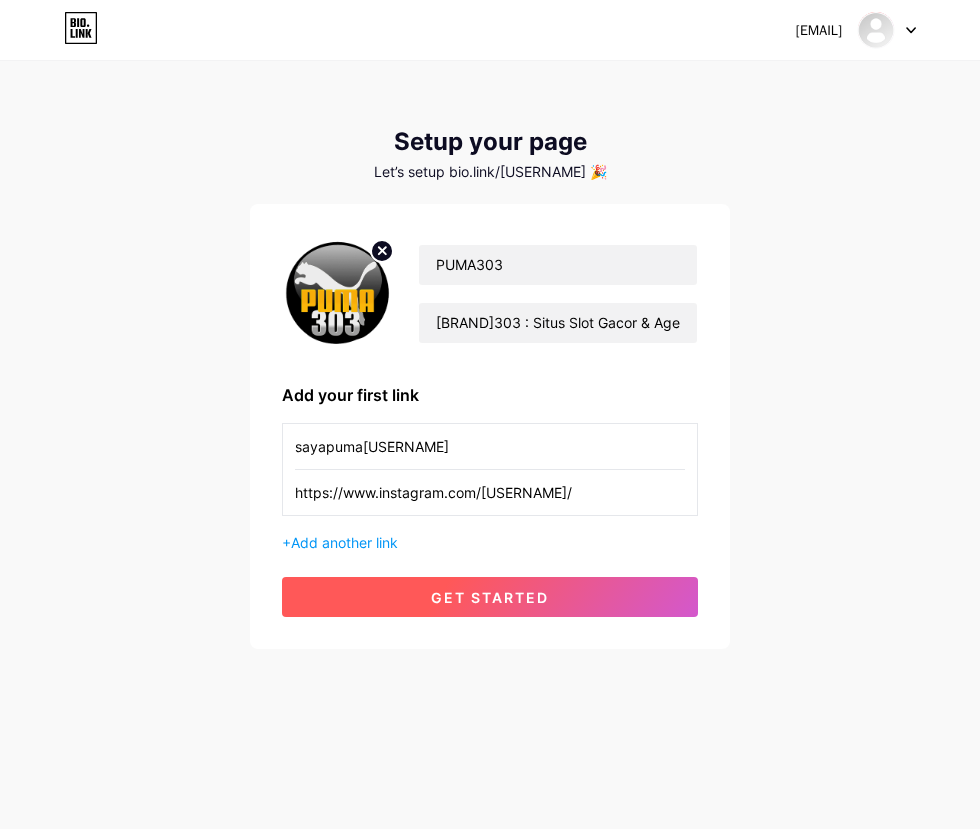 type on "https://www.instagram.com/[USERNAME]/" 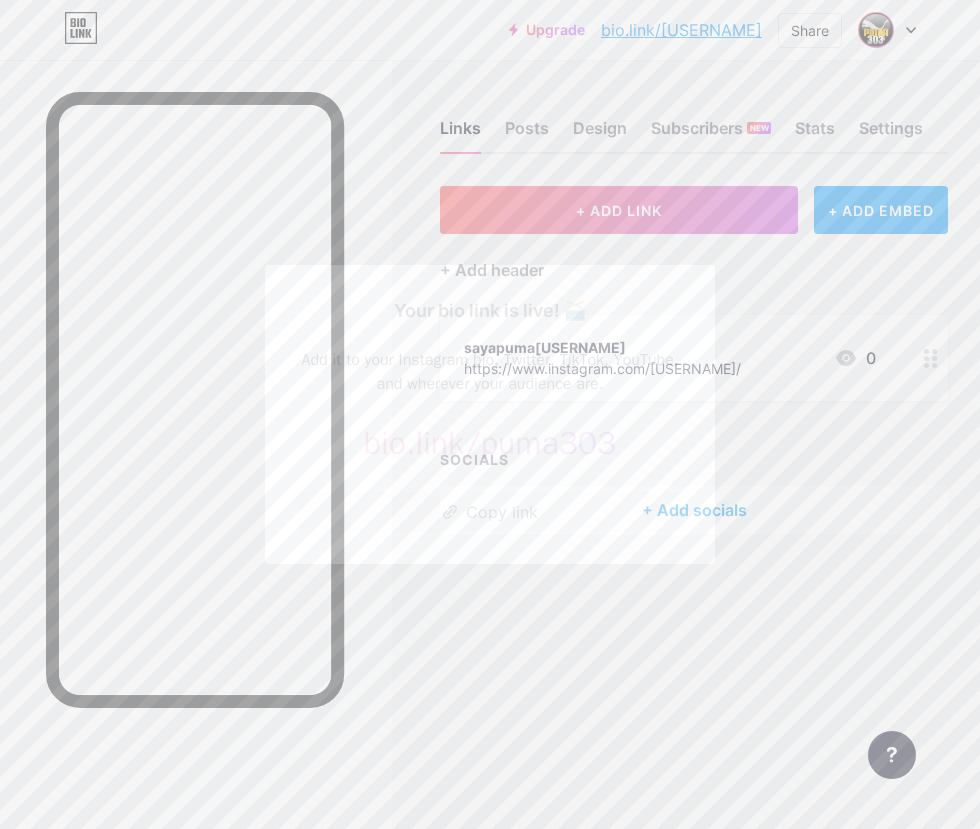 click at bounding box center (490, 414) 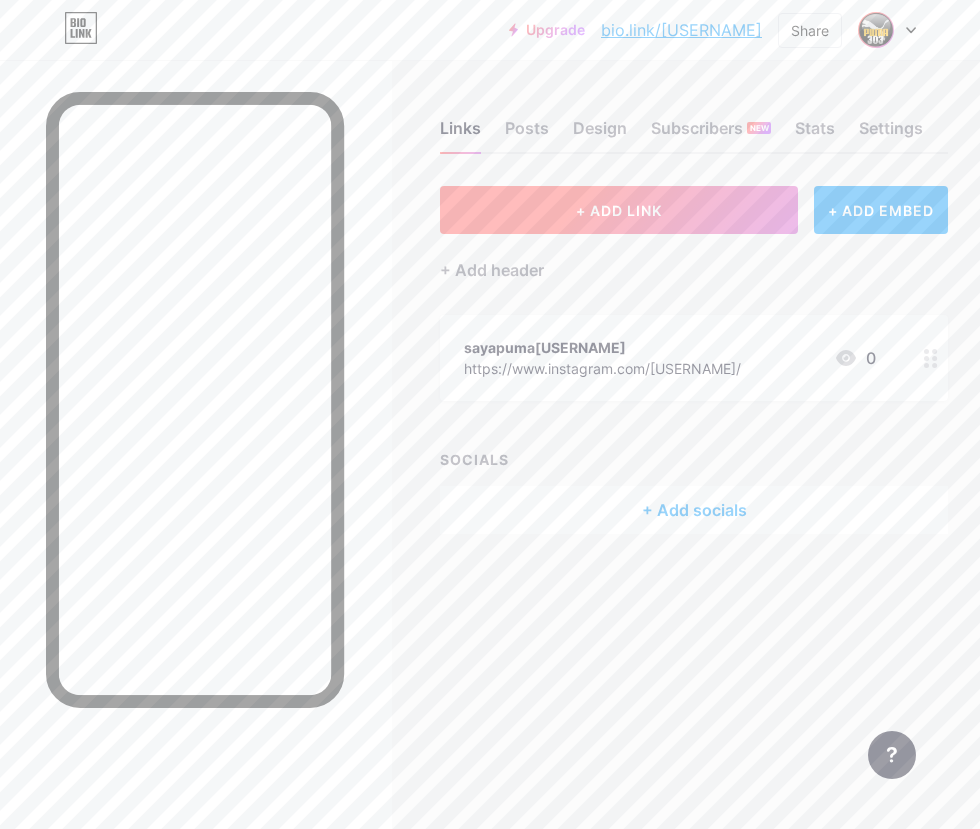click on "+ ADD LINK" at bounding box center [619, 210] 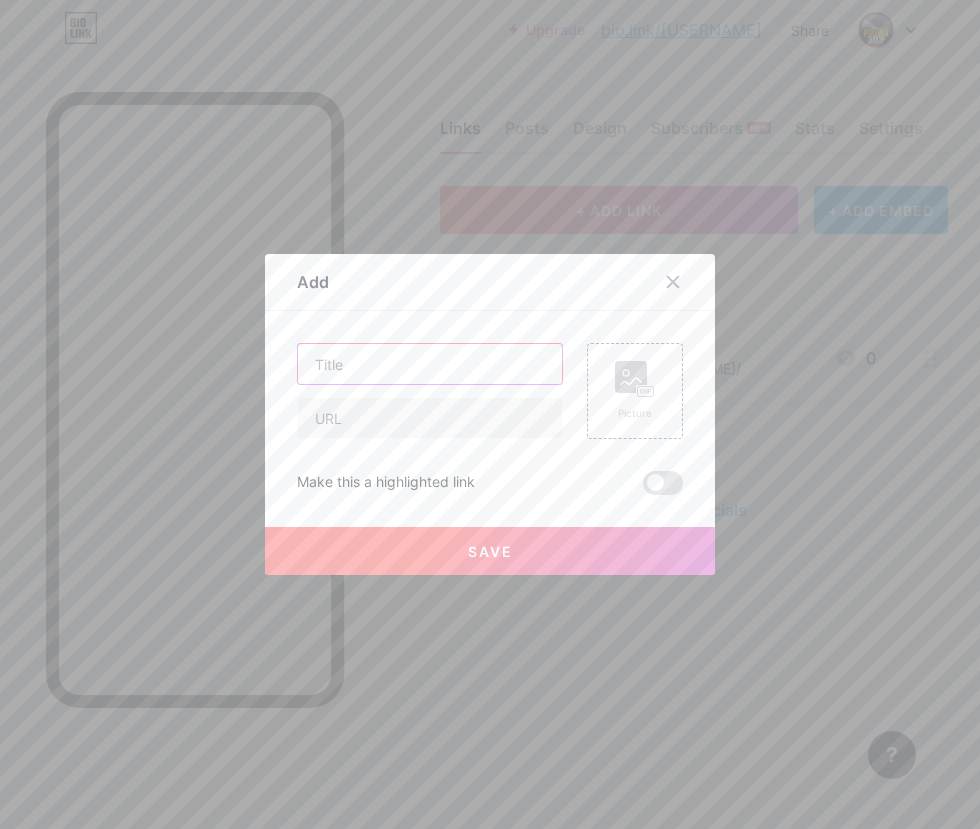 click at bounding box center [430, 364] 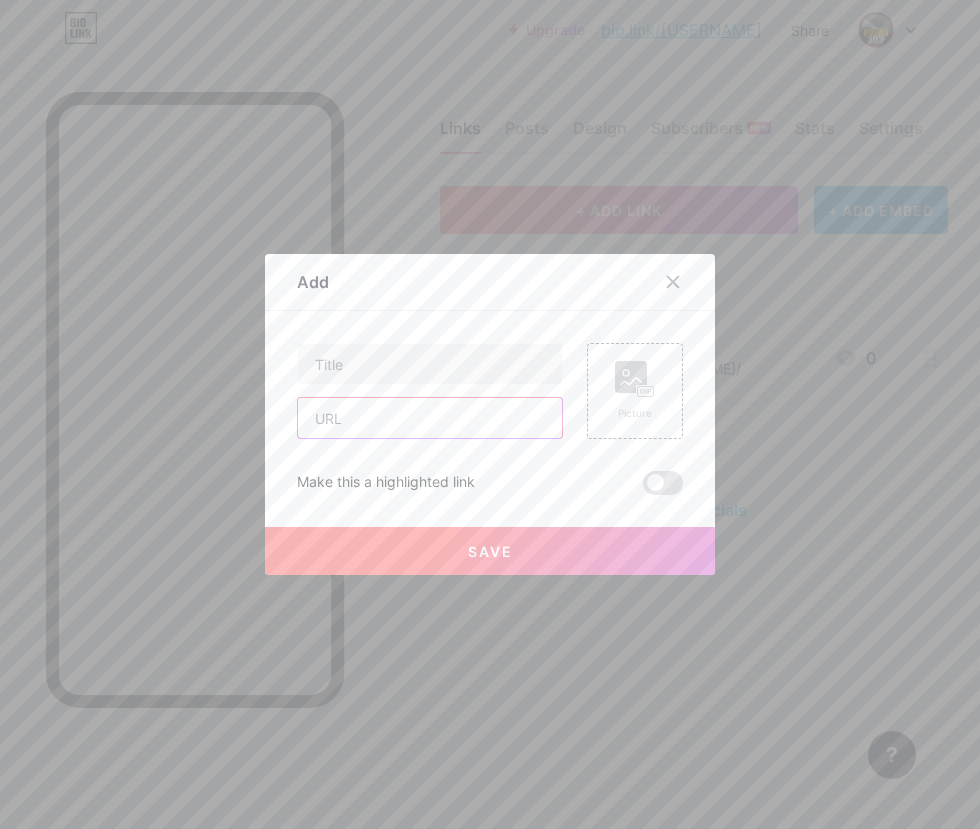 click at bounding box center [430, 418] 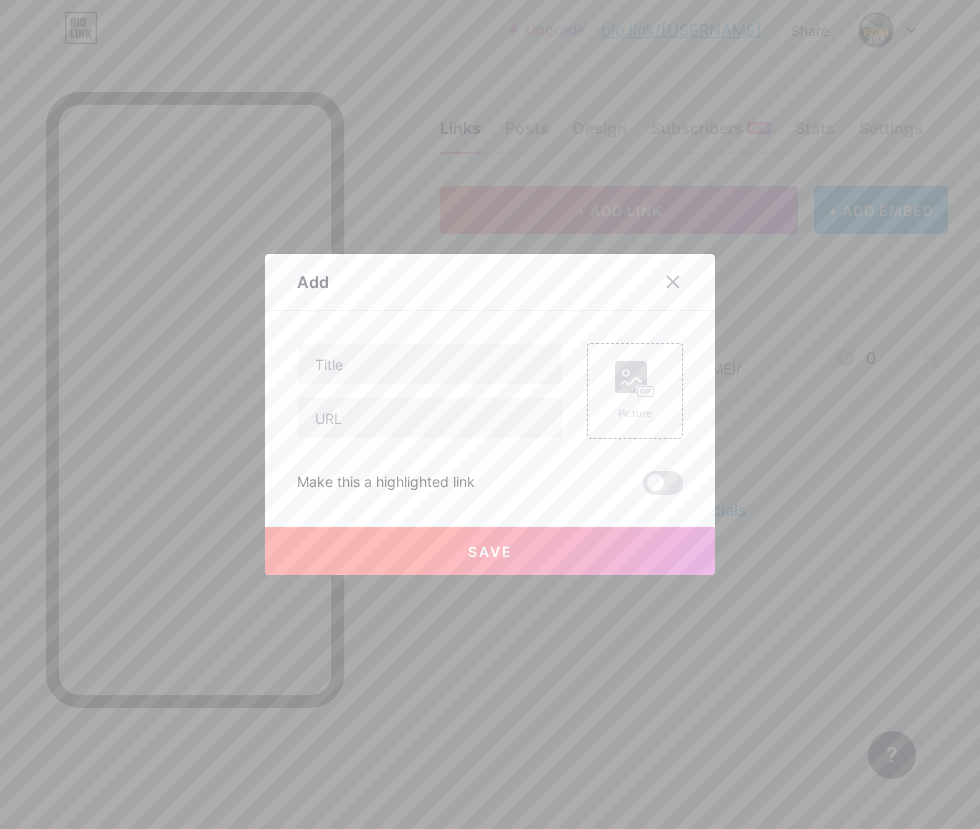 click at bounding box center [490, 414] 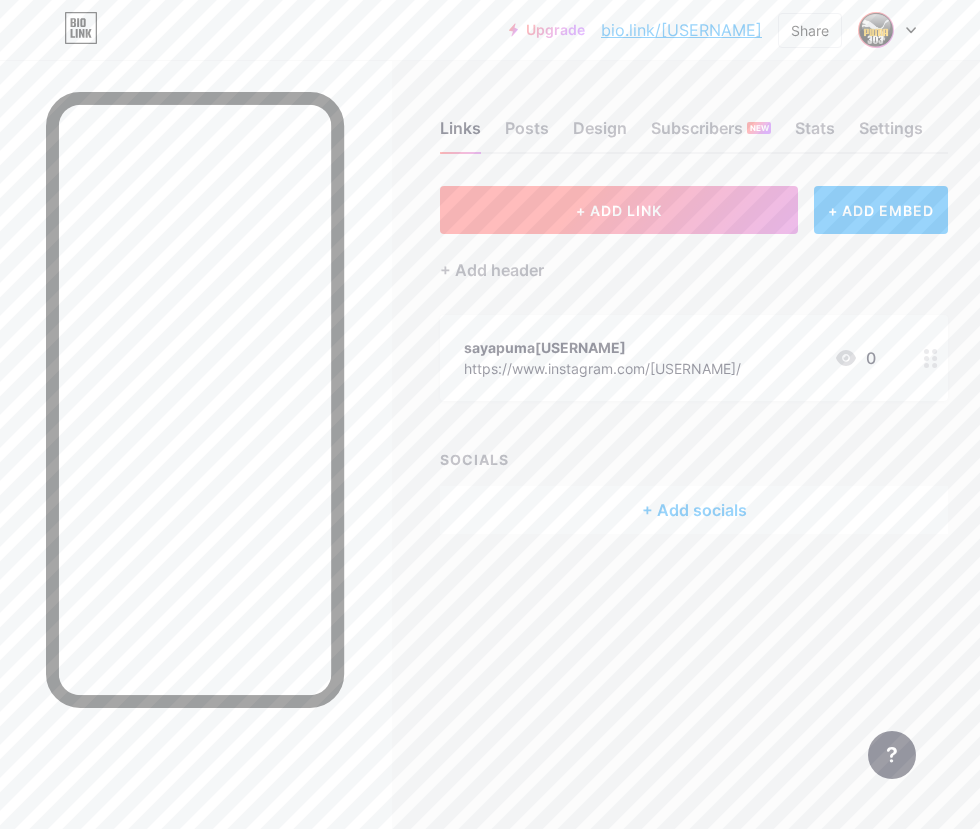 click on "+ ADD LINK" at bounding box center (619, 210) 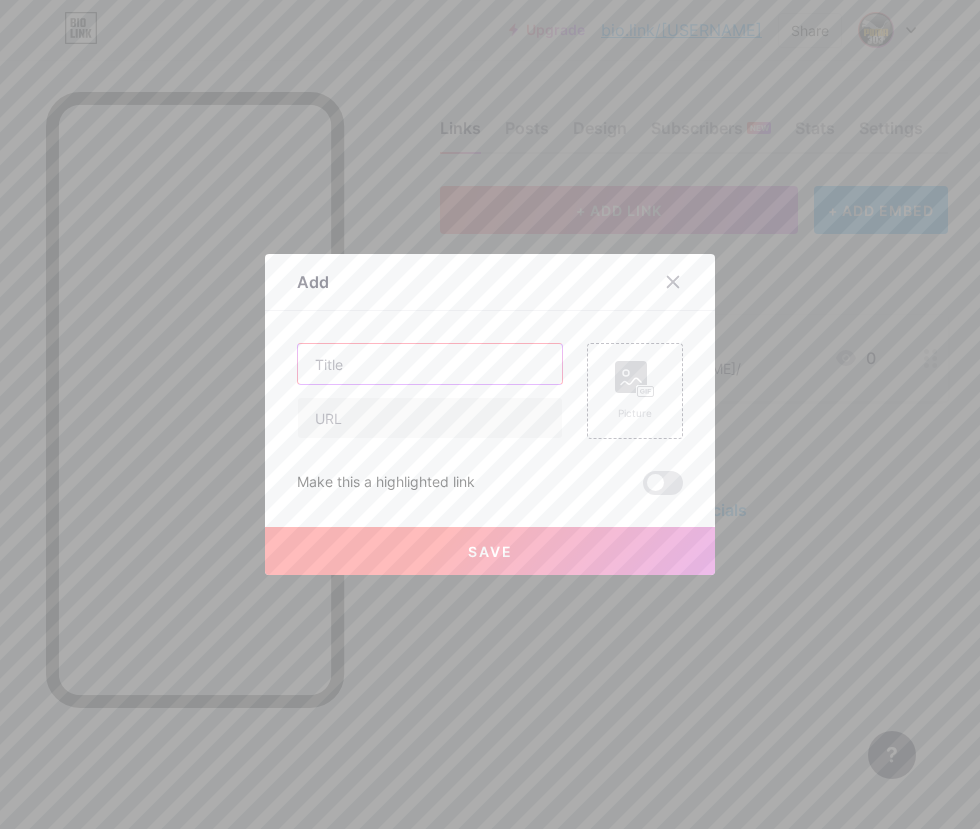 click at bounding box center [430, 364] 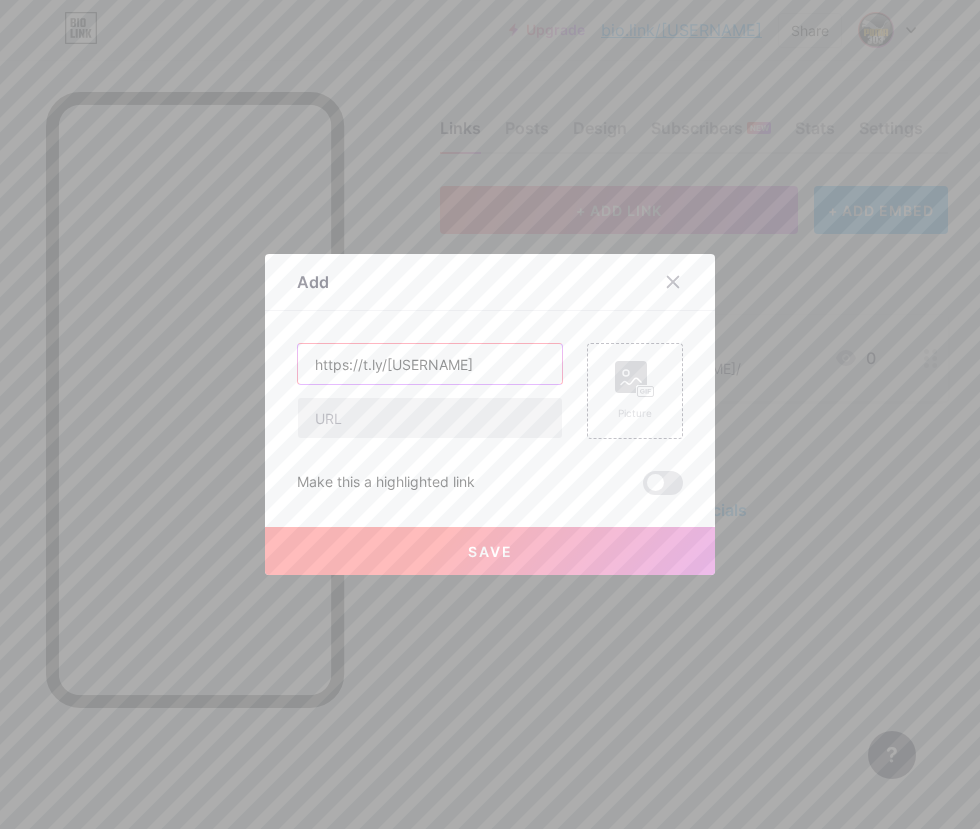 type on "https://t.ly/altpuma1" 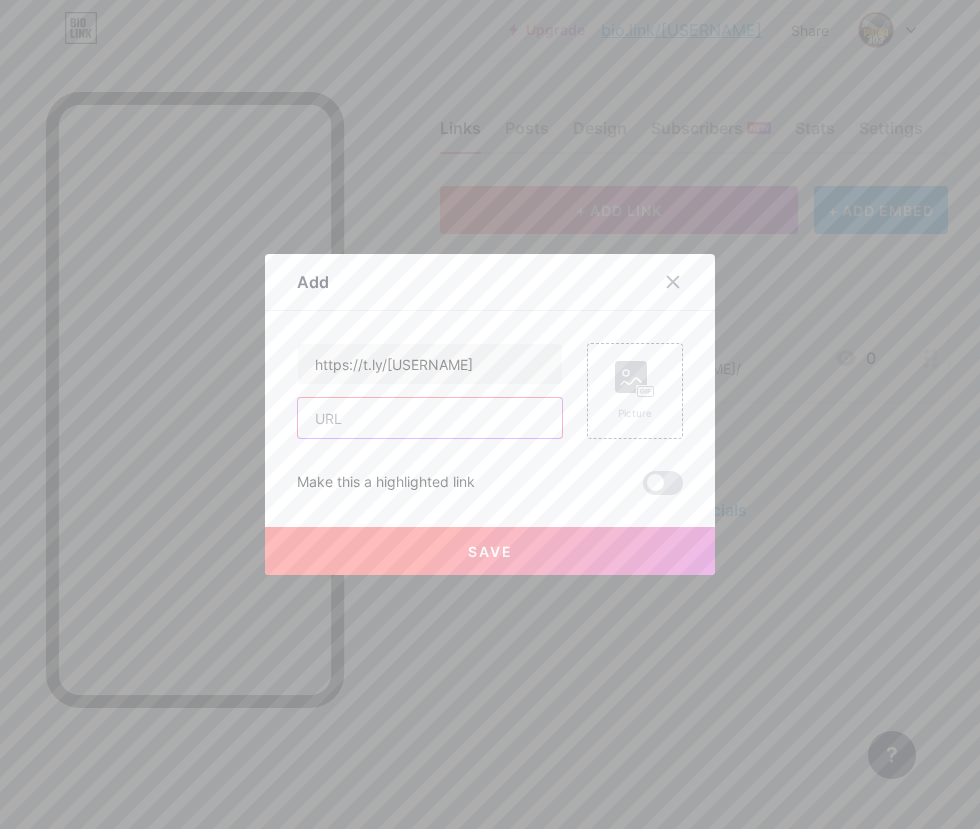 click at bounding box center [430, 418] 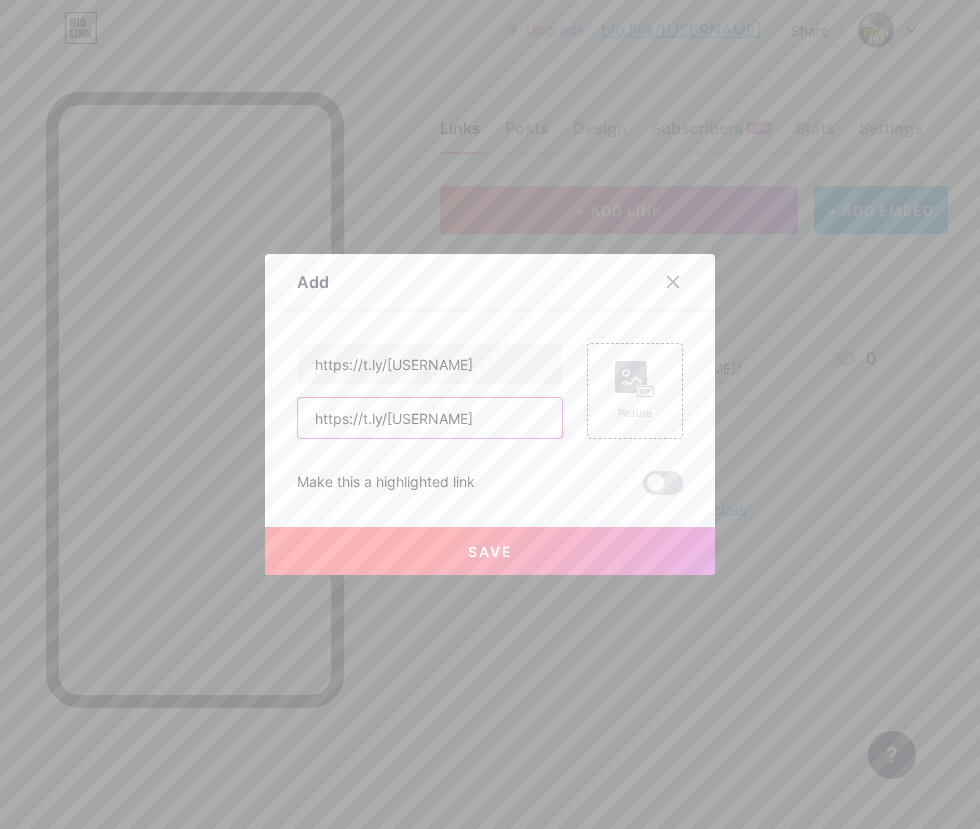 type on "https://t.ly/altpuma1" 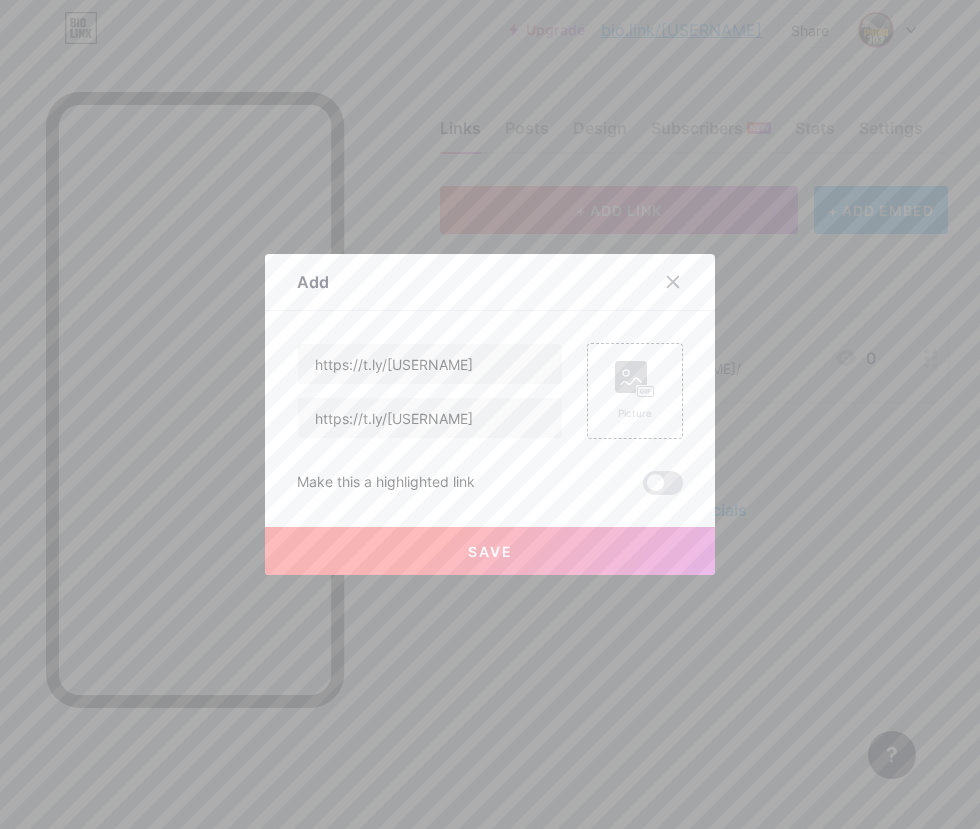 click on "Save" at bounding box center [490, 551] 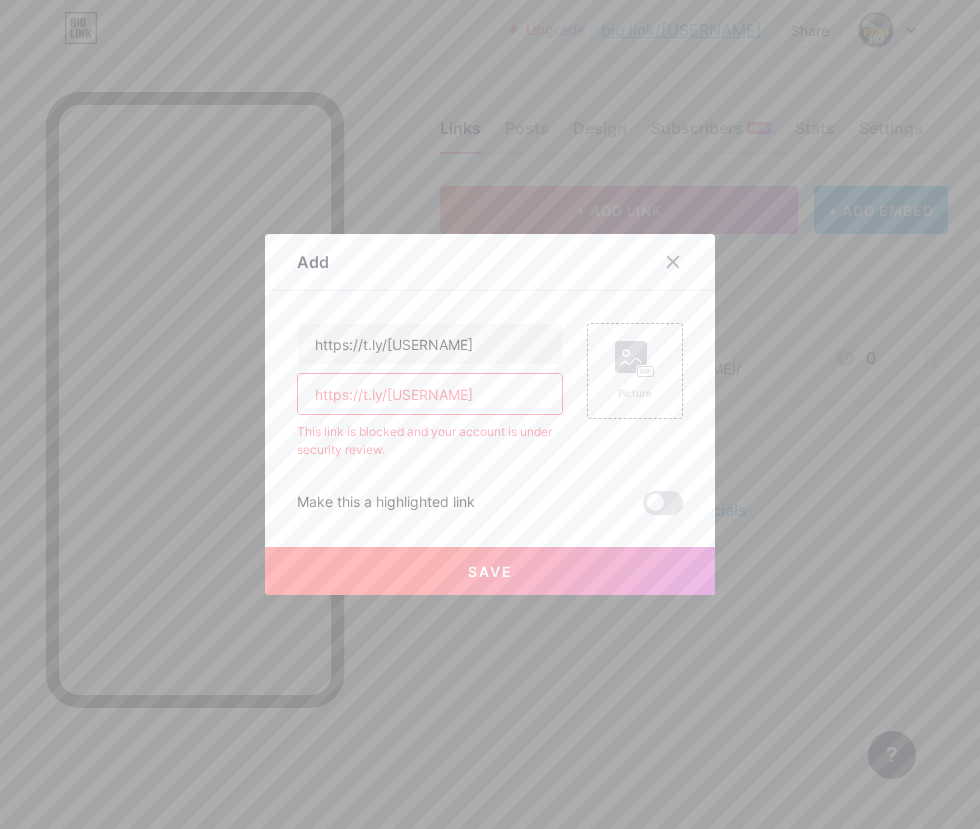 click on "https://t.ly/altpuma1" at bounding box center [430, 394] 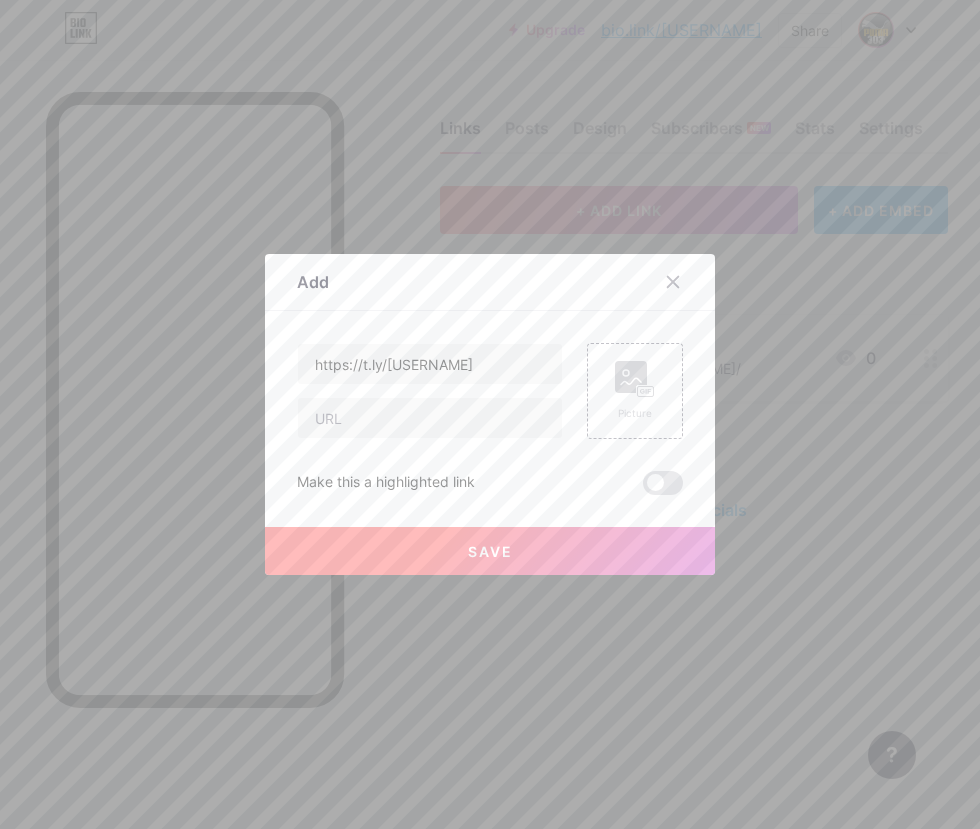 click on "Save" at bounding box center (490, 551) 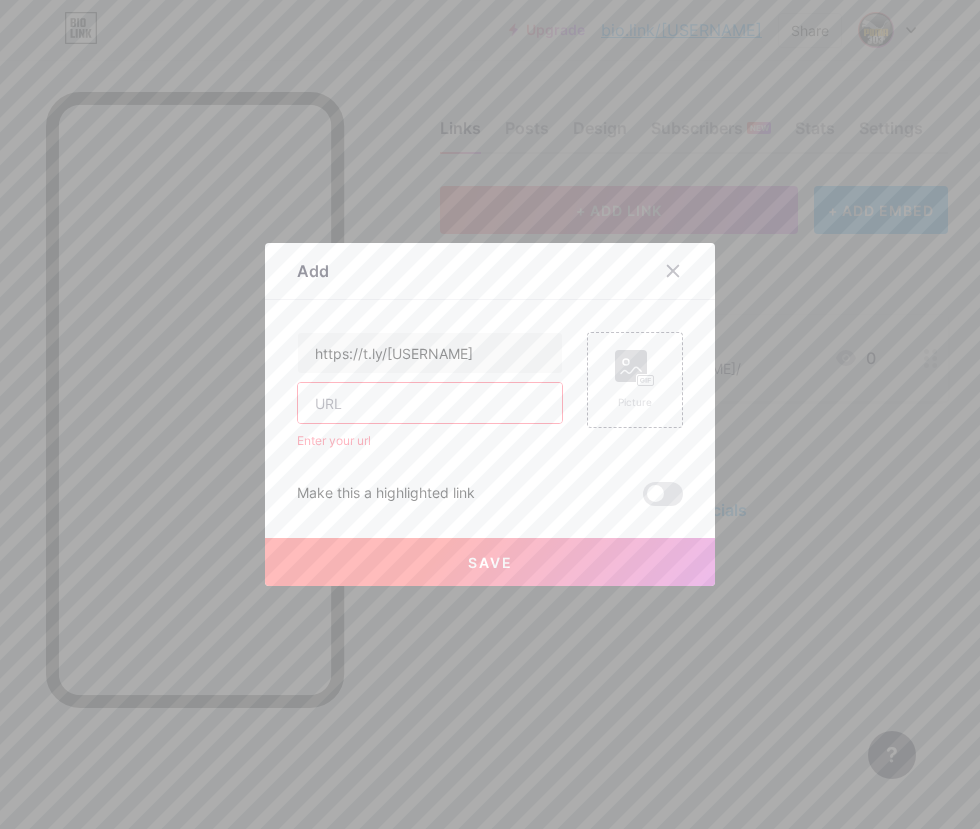 click at bounding box center (430, 403) 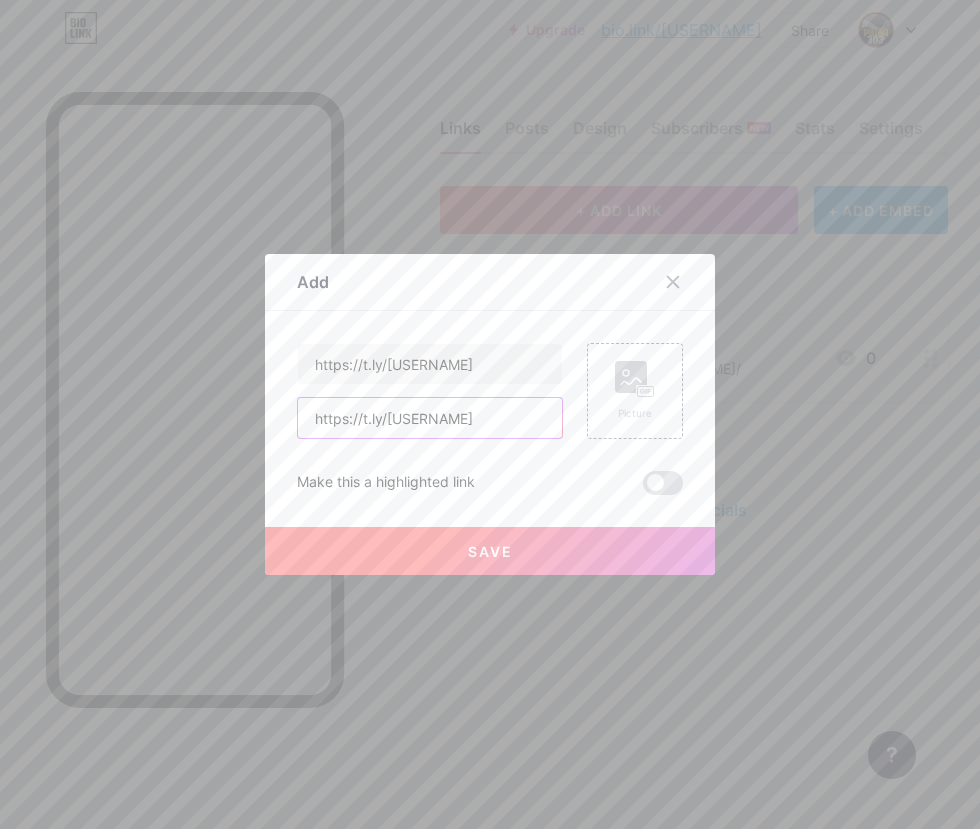 drag, startPoint x: 354, startPoint y: 421, endPoint x: 271, endPoint y: 425, distance: 83.09633 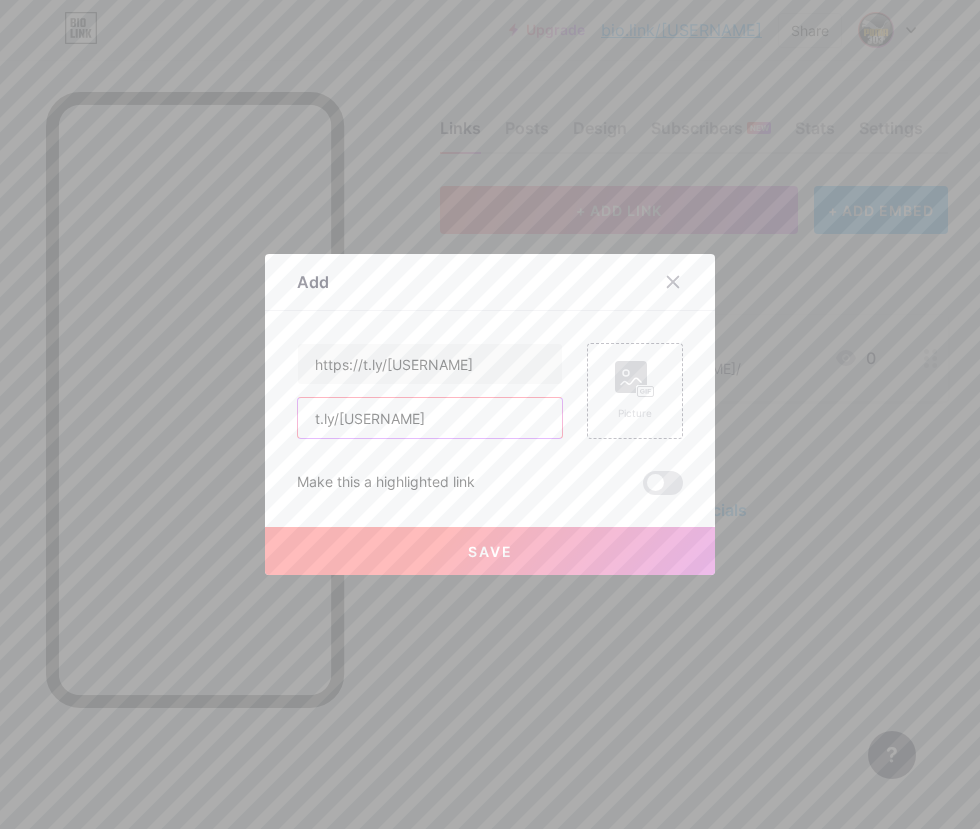 type on "t.ly/altpuma1" 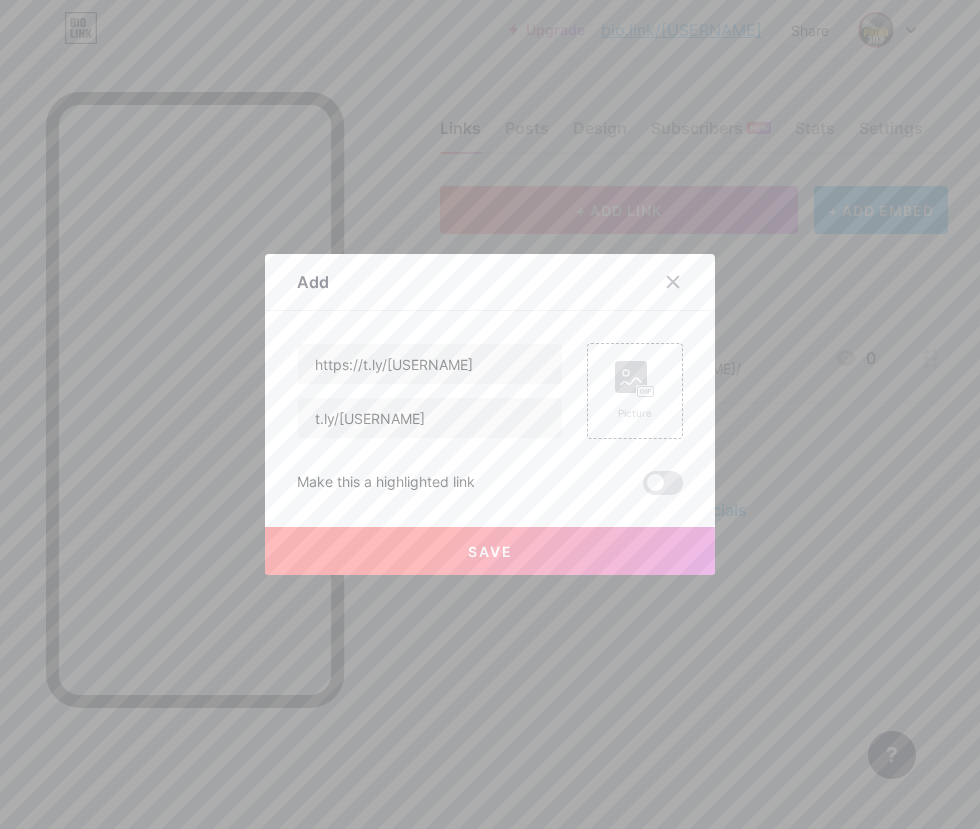 click on "Save" at bounding box center [490, 551] 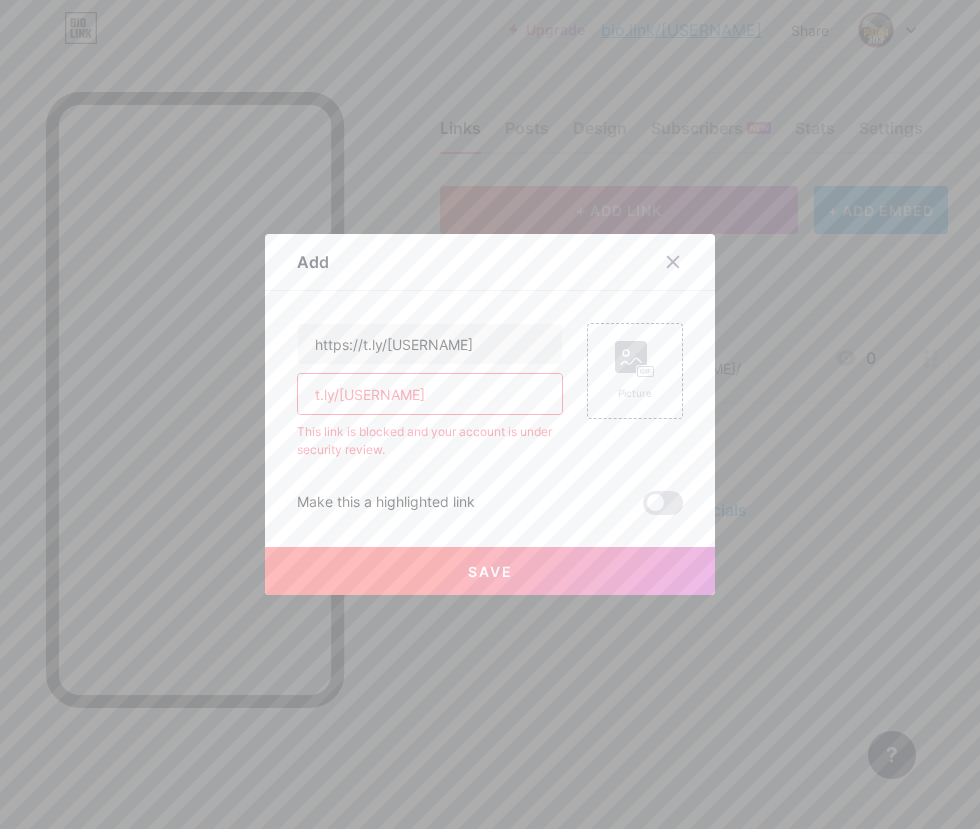click on "t.ly/altpuma1" at bounding box center (430, 394) 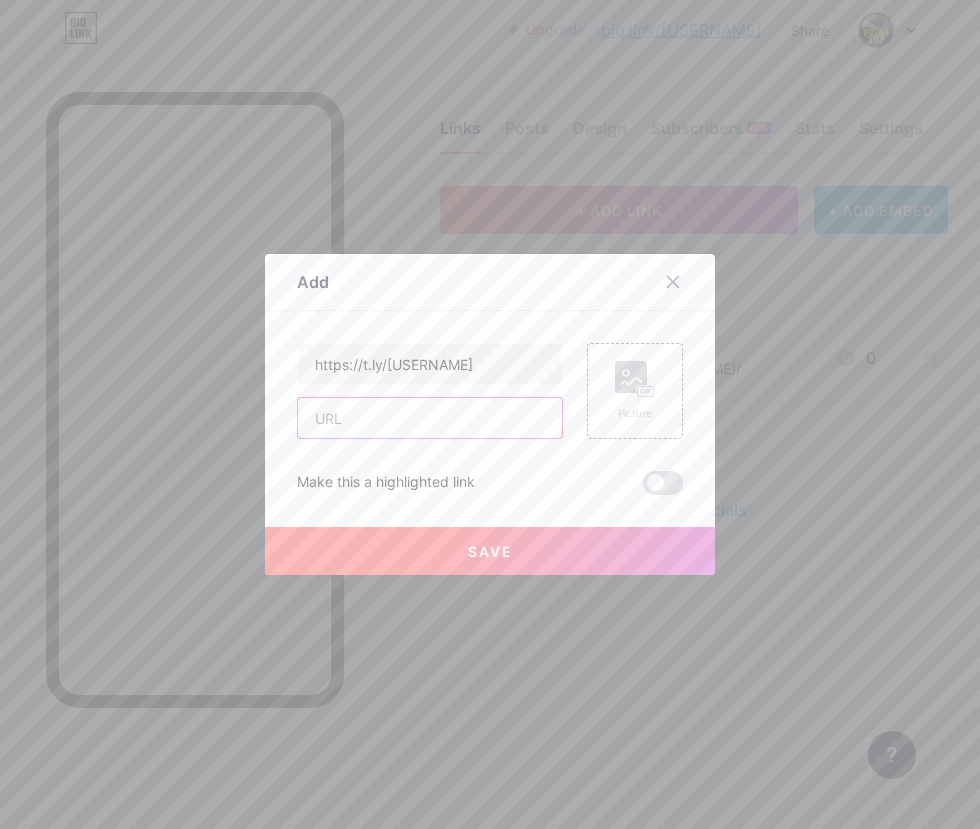 type 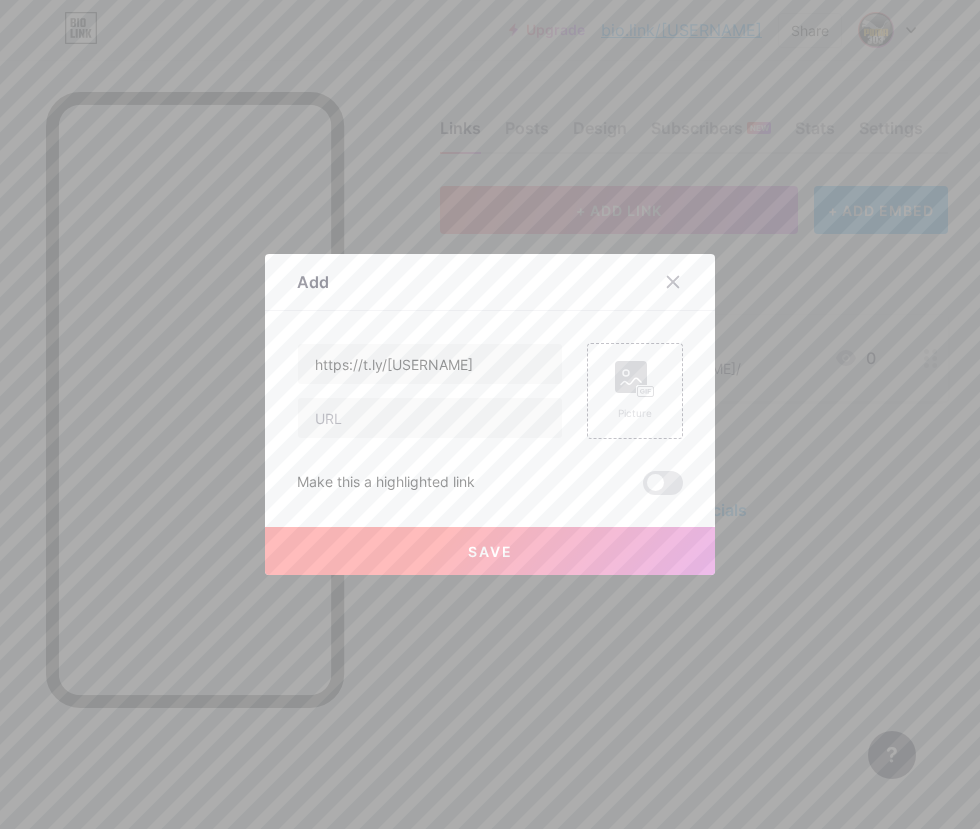 click on "Save" at bounding box center [490, 535] 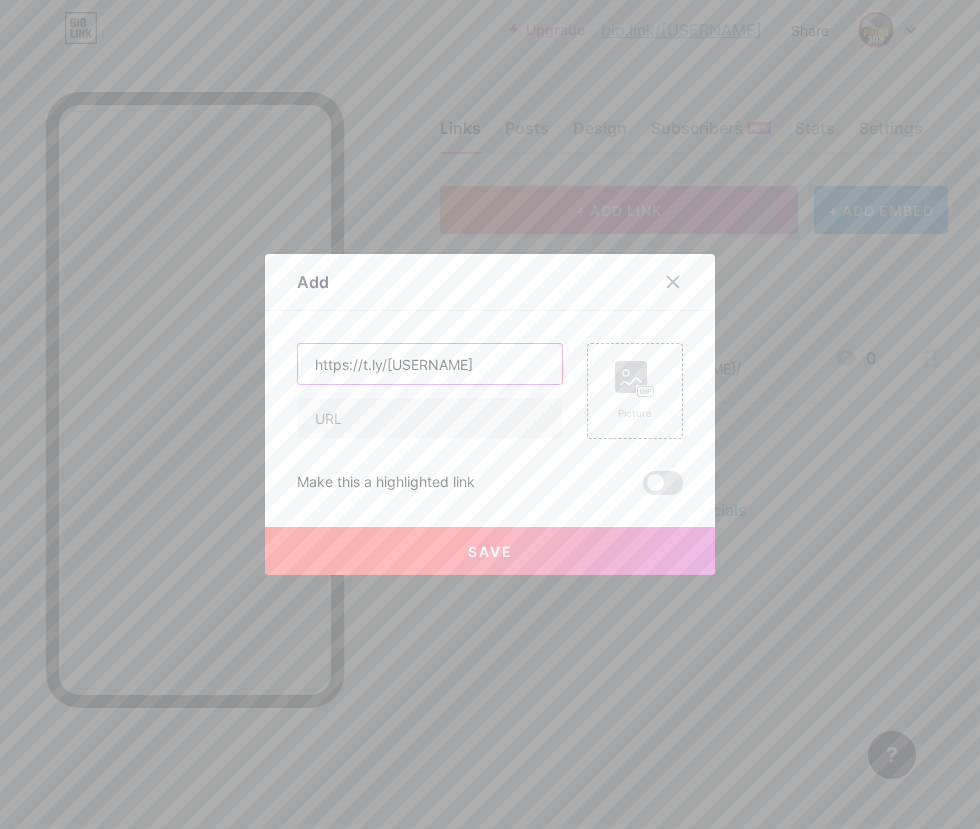 click on "https://t.ly/altpuma1" at bounding box center [430, 364] 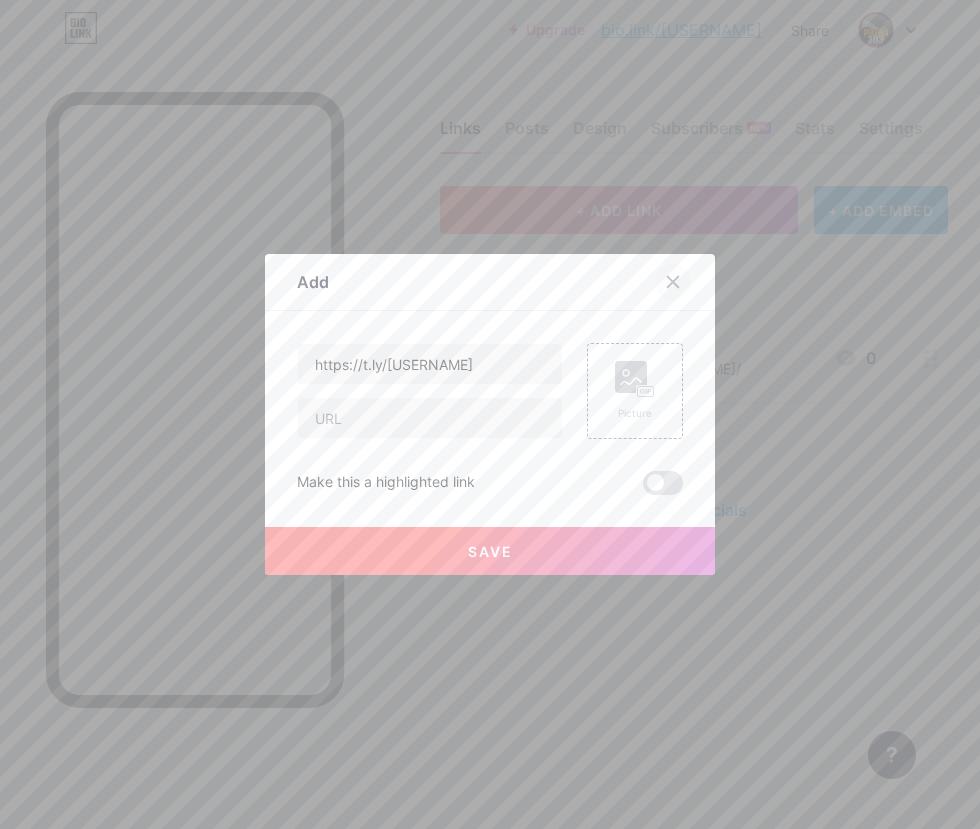 click at bounding box center (673, 282) 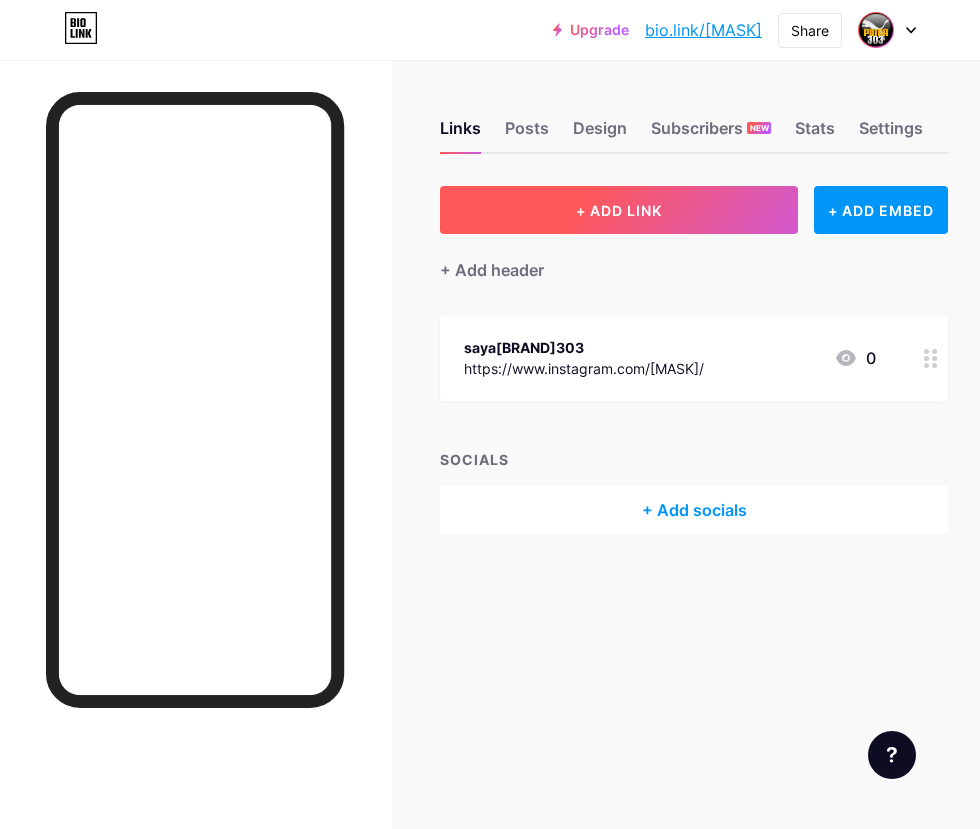 scroll, scrollTop: 0, scrollLeft: 0, axis: both 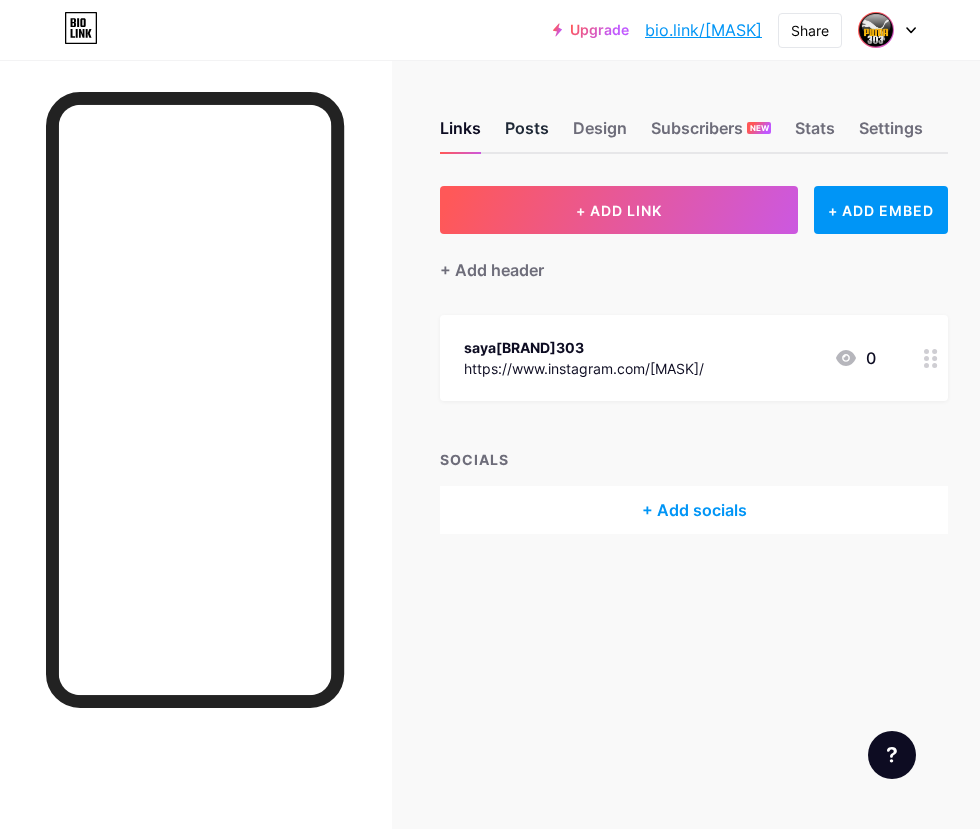 click on "Posts" at bounding box center (527, 134) 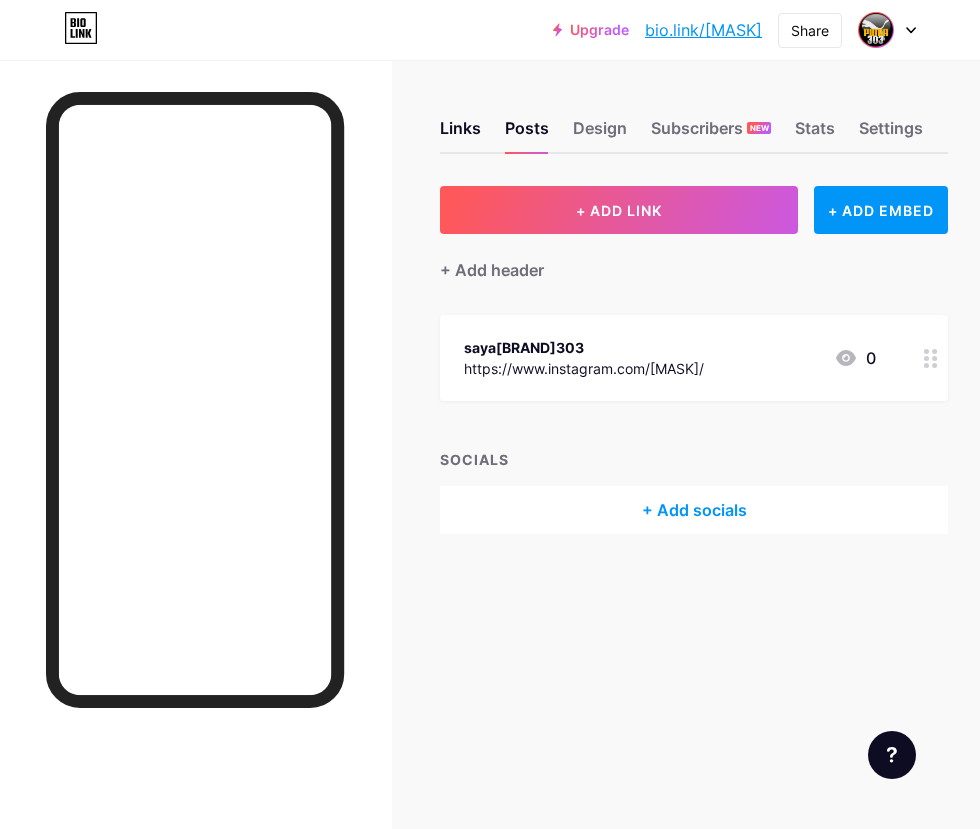 click on "Links
Posts
Design
Subscribers
NEW
Stats
Settings" at bounding box center (694, 119) 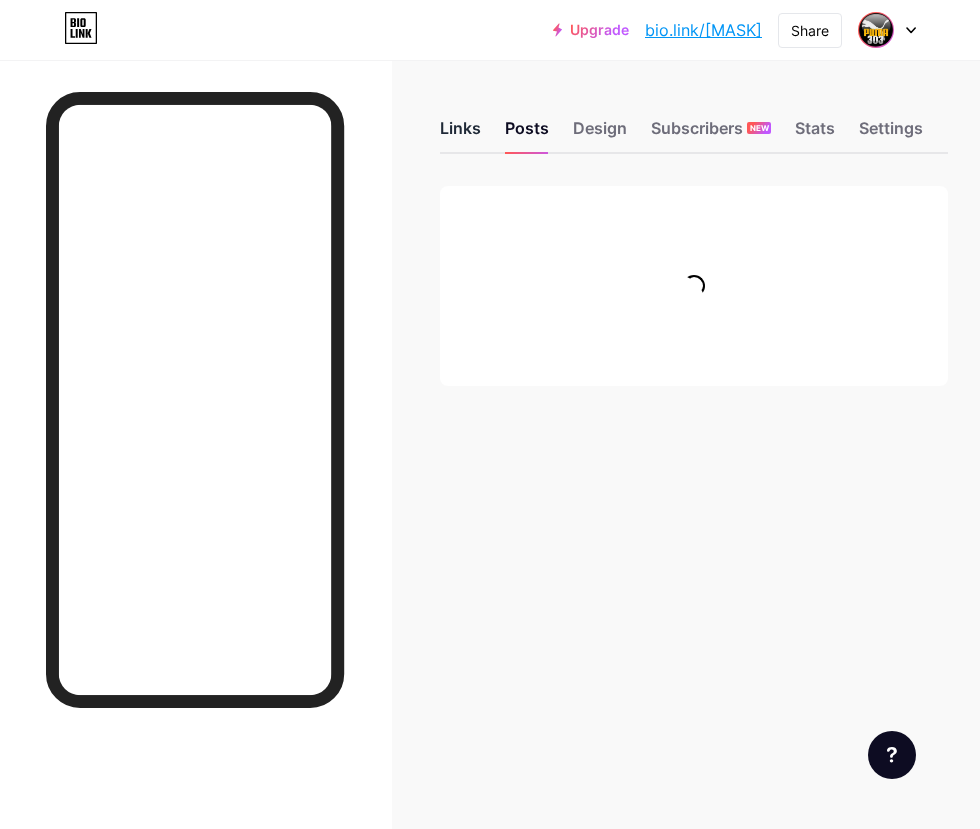 click on "Links" at bounding box center (460, 134) 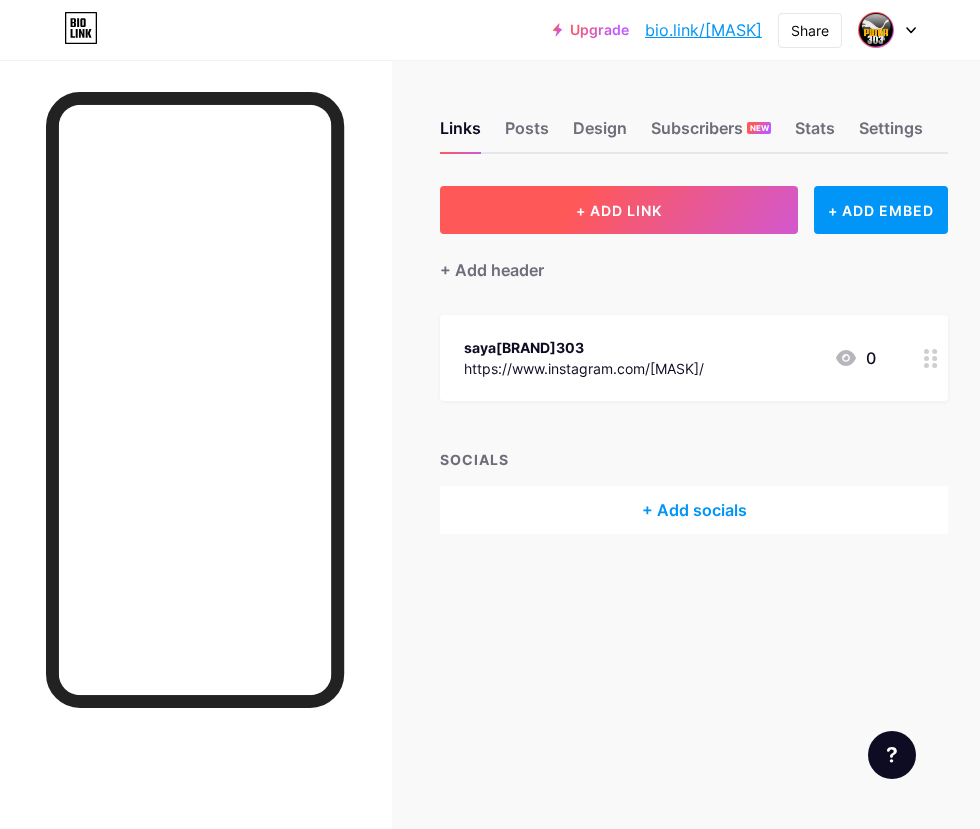 click on "+ ADD LINK" at bounding box center [619, 210] 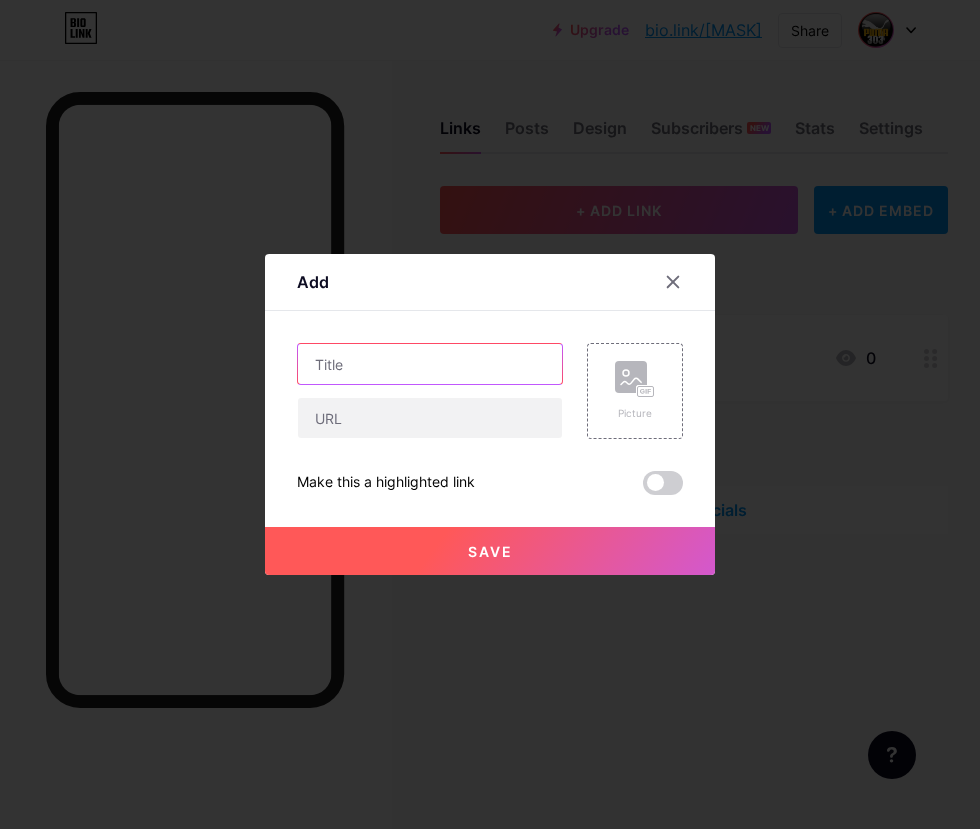 click at bounding box center [430, 364] 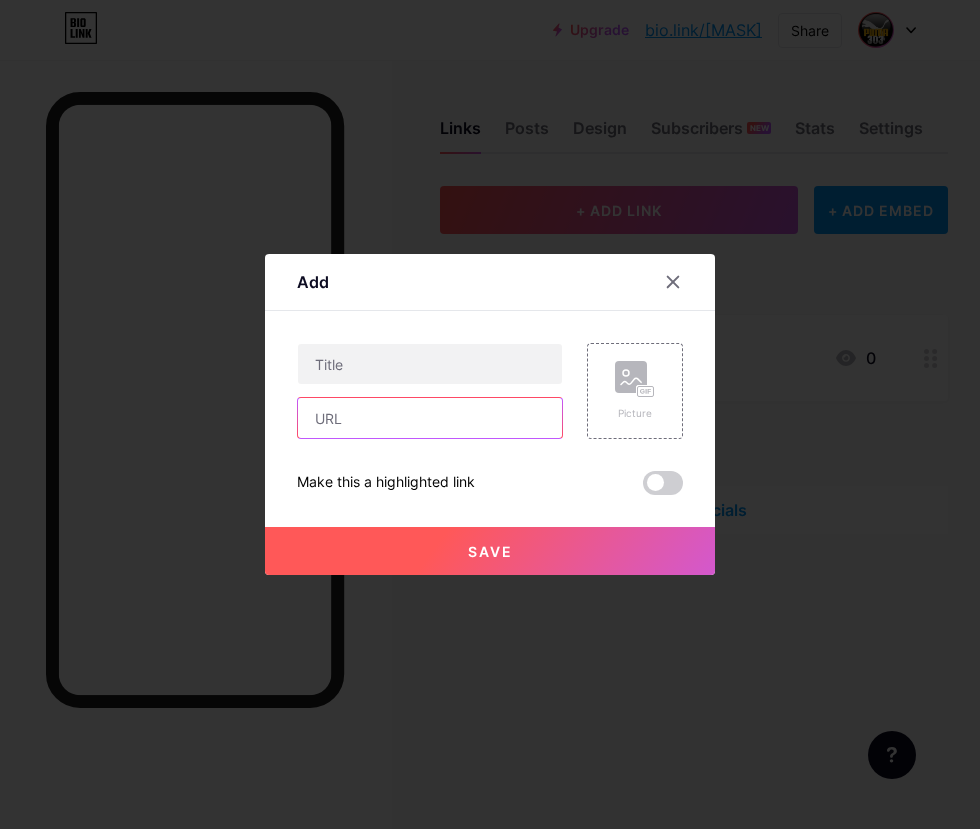 click at bounding box center [430, 418] 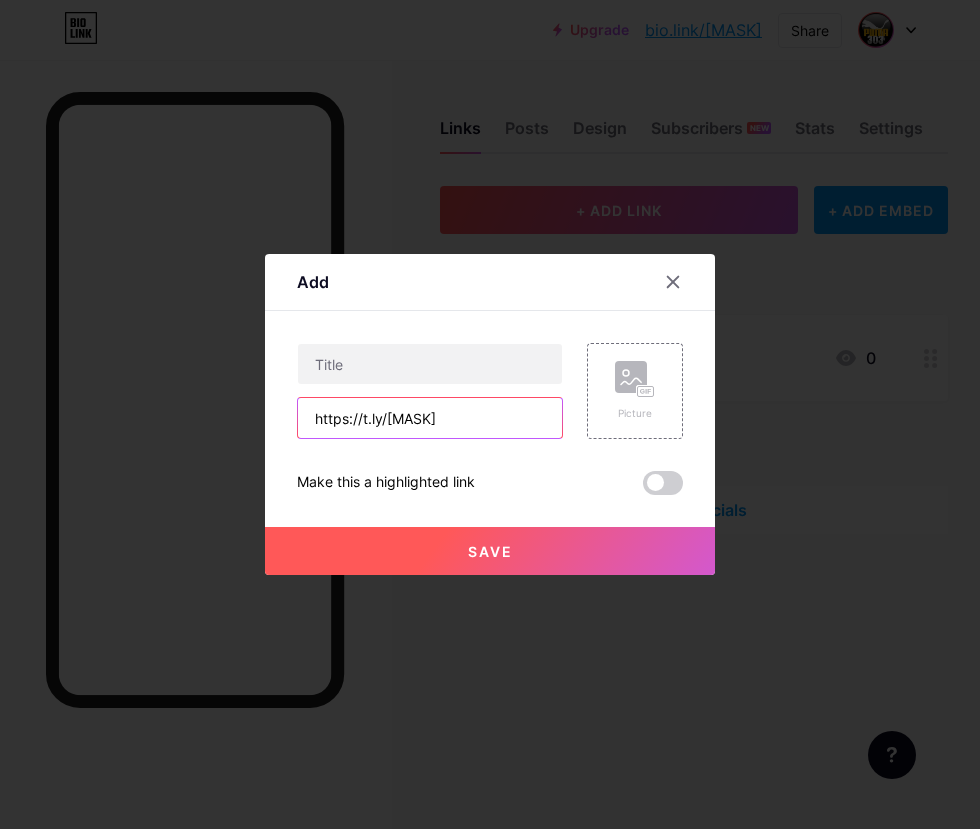 type on "https://t.ly/[USERNAME]" 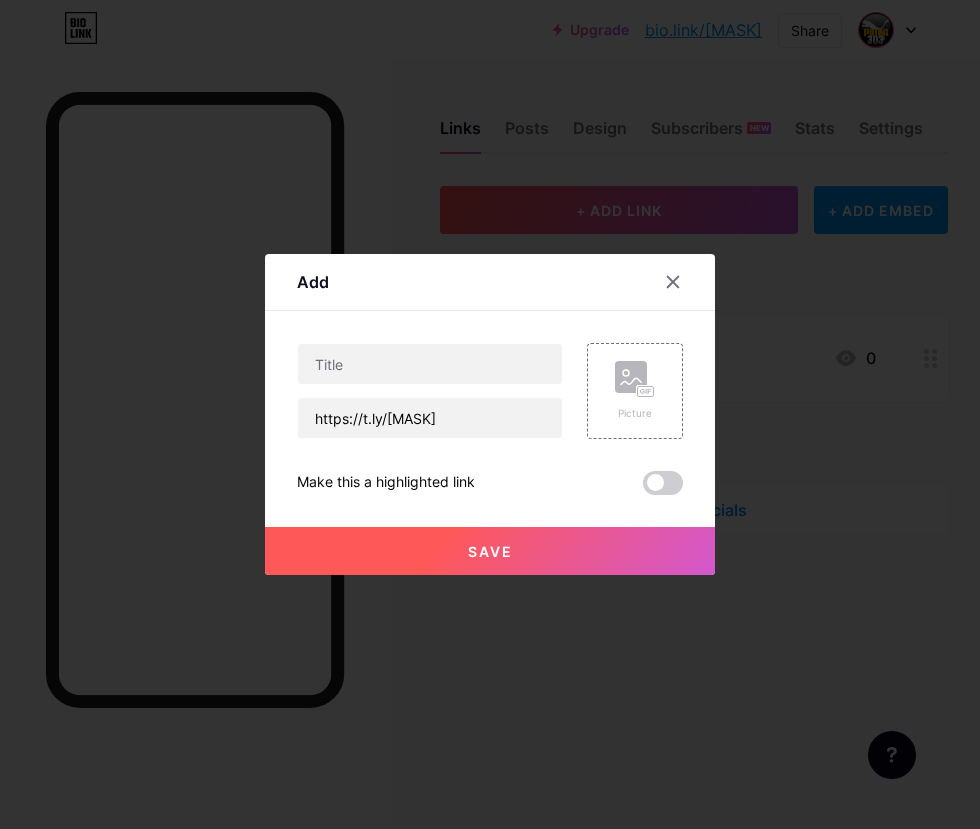 click on "Make this a highlighted link" at bounding box center (386, 483) 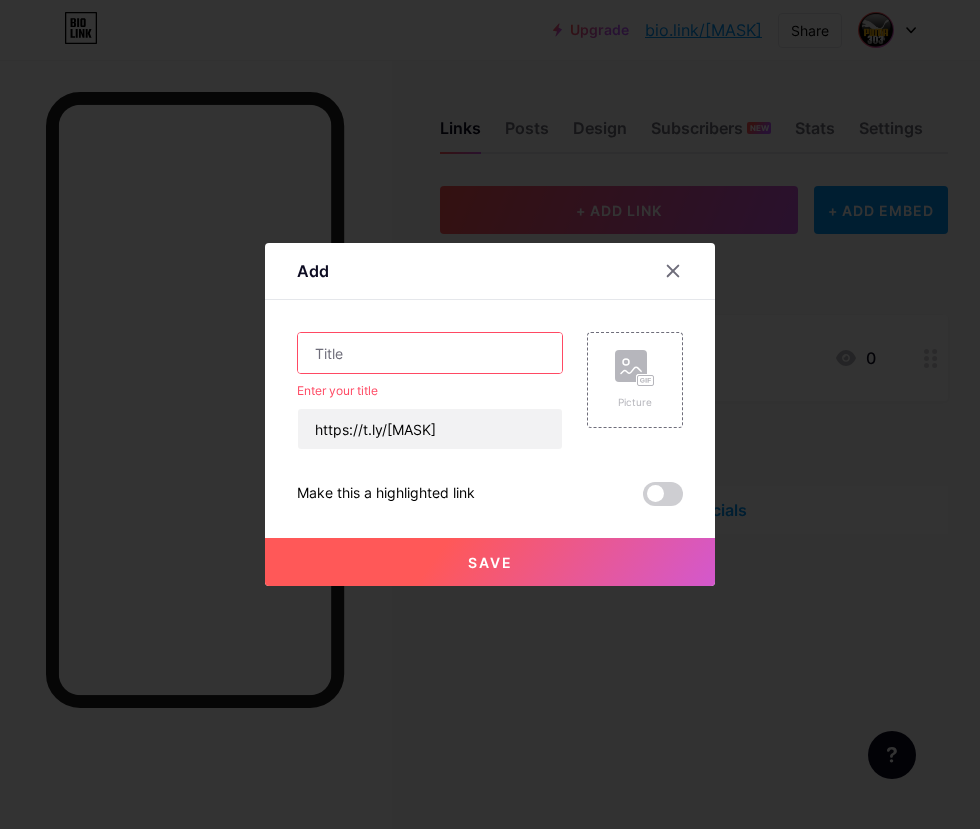 click at bounding box center [430, 353] 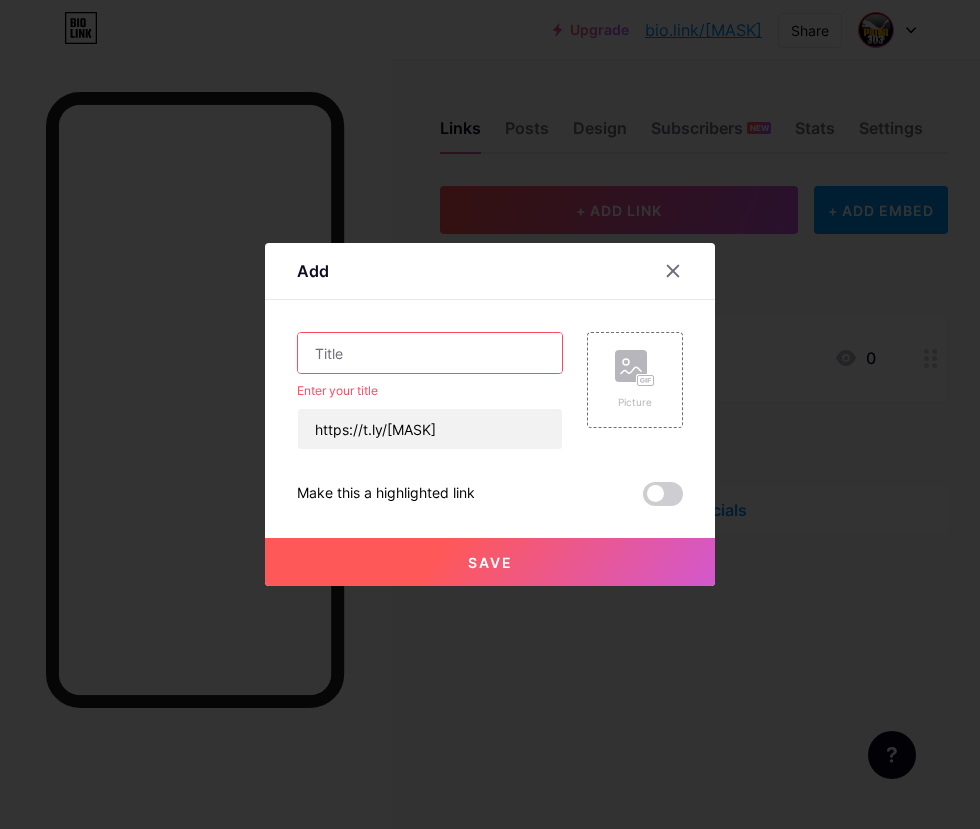 click at bounding box center (430, 353) 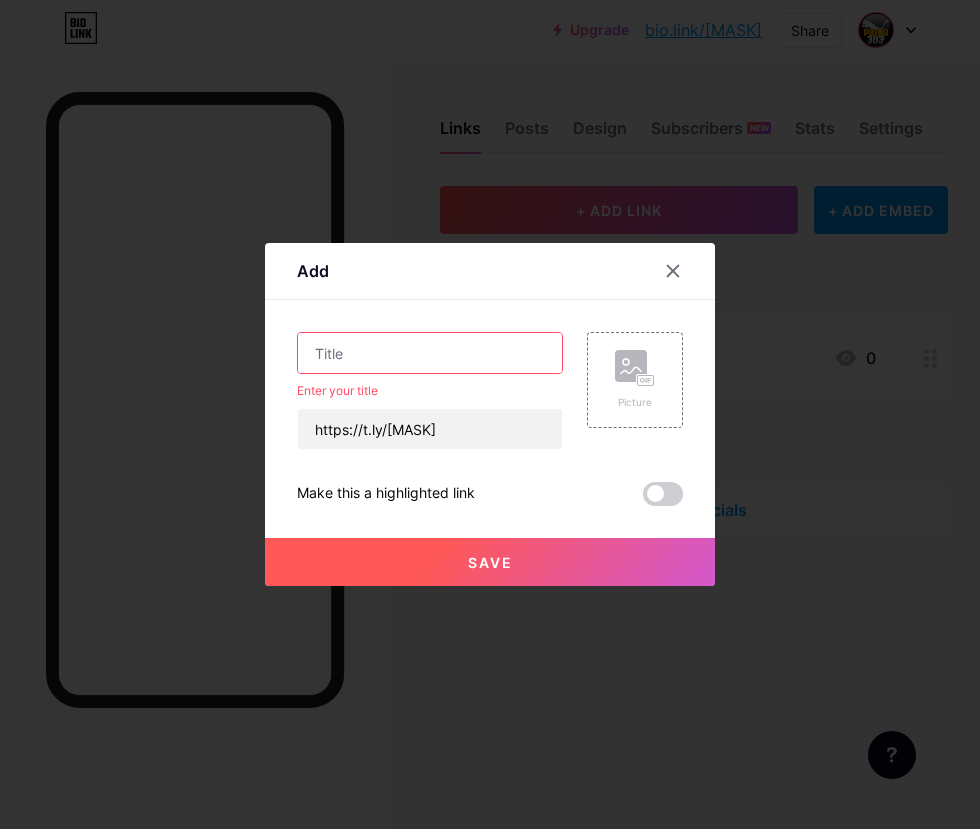 click at bounding box center (430, 353) 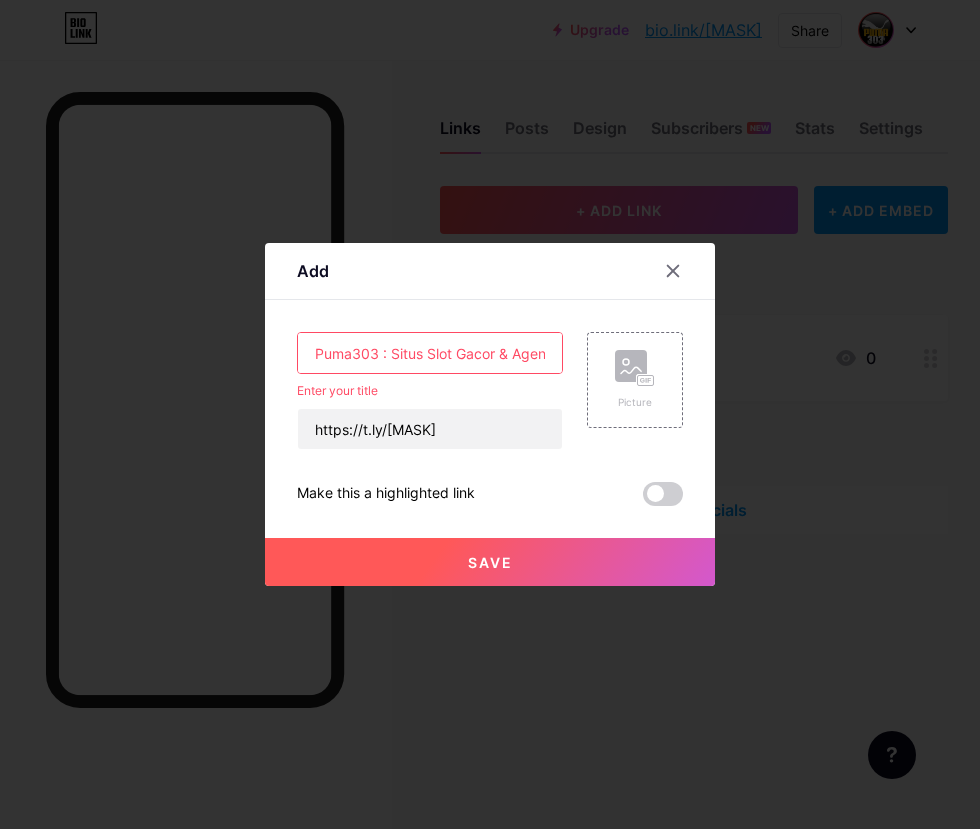 scroll, scrollTop: 0, scrollLeft: 130, axis: horizontal 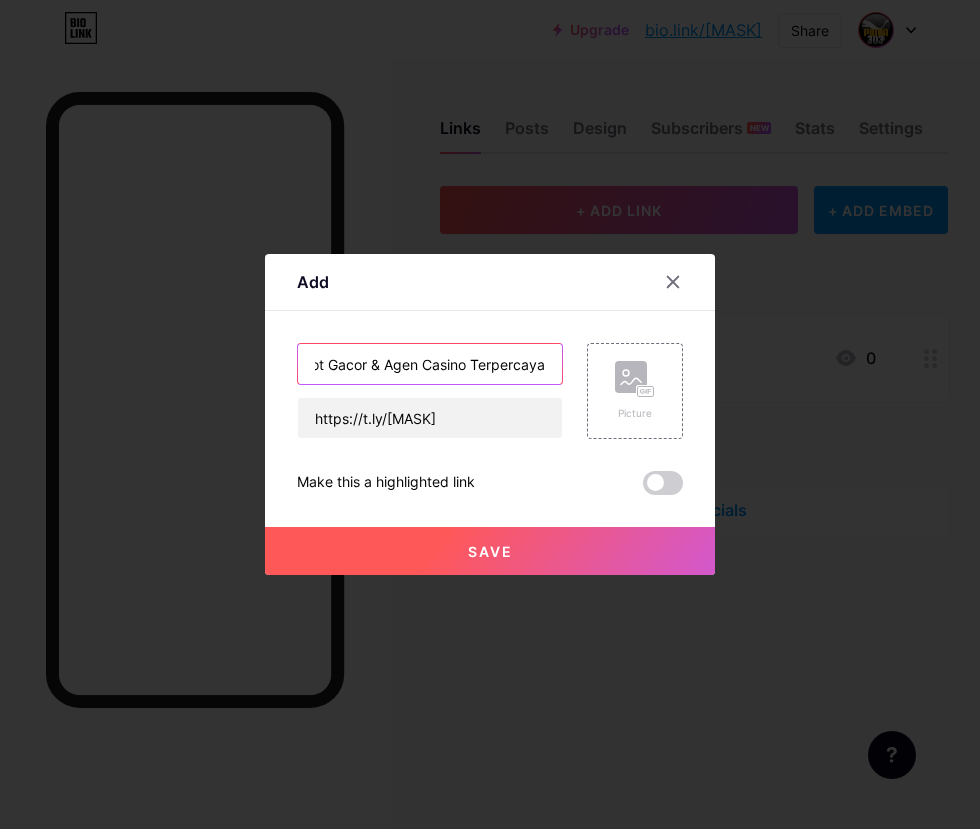 type on "[BRAND]303 : Situs Slot Gacor & Agen Casino Terpercaya" 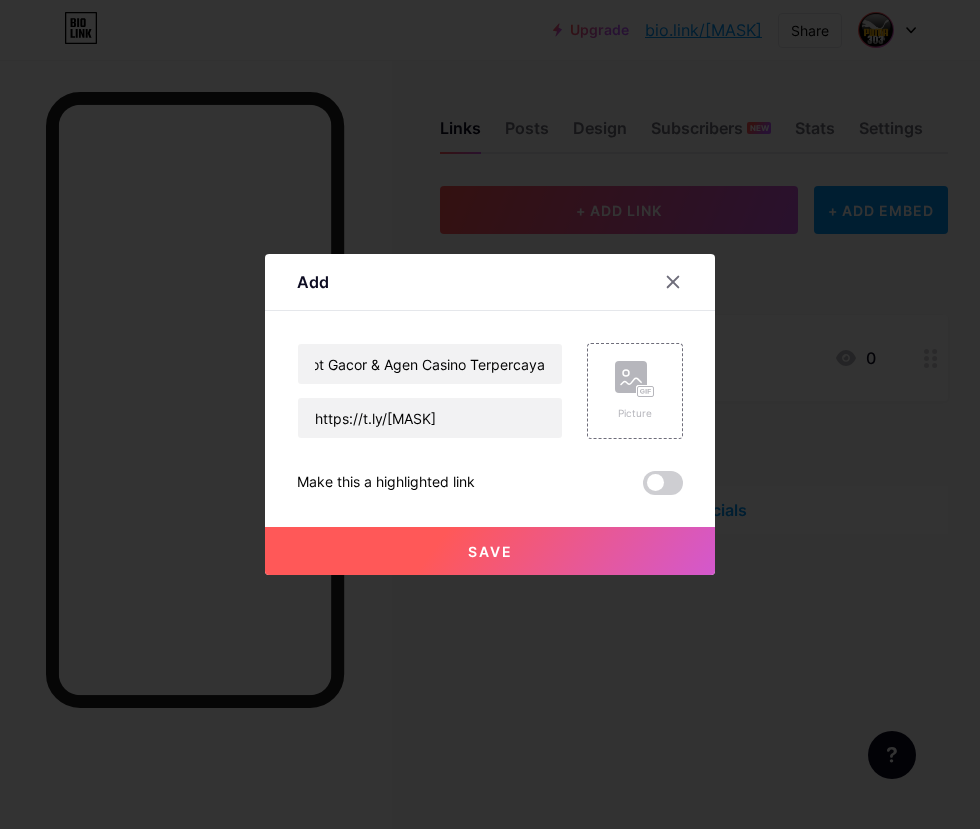 scroll, scrollTop: 0, scrollLeft: 0, axis: both 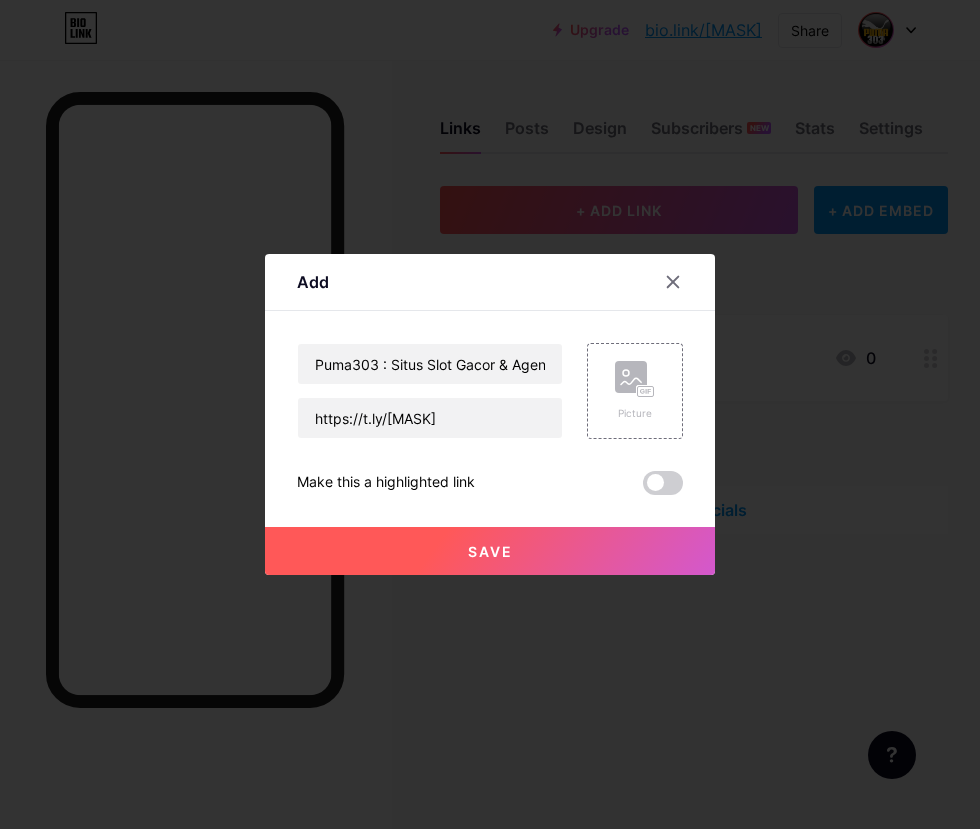 click on "Save" at bounding box center (490, 551) 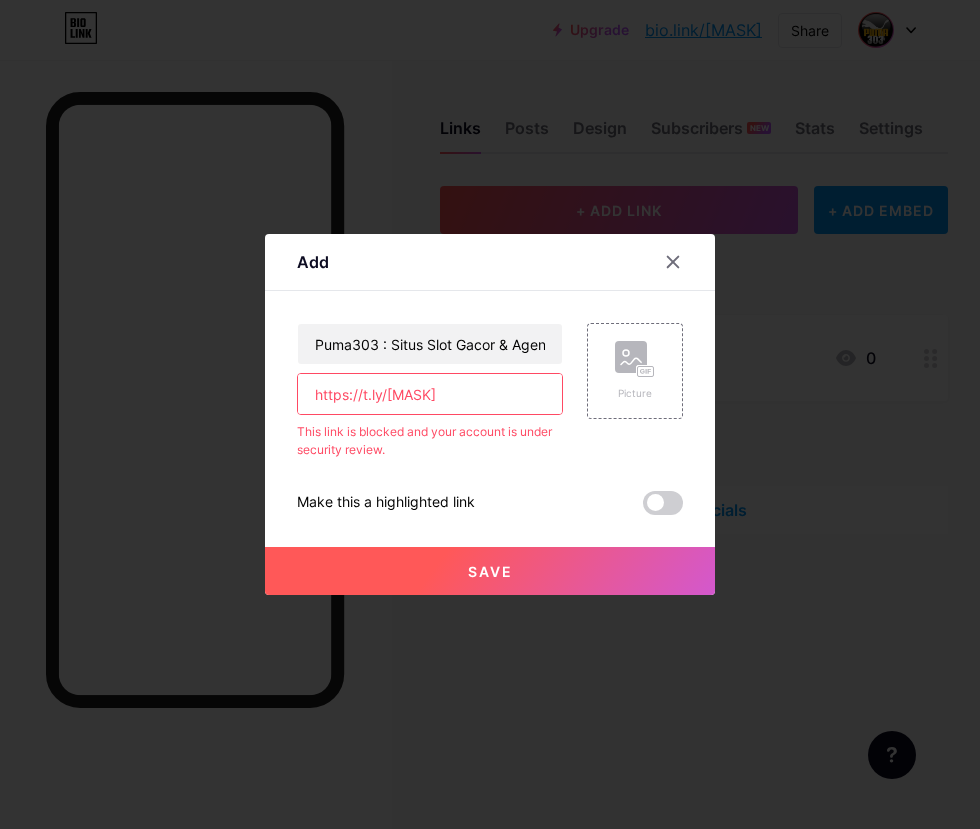 click on "https://t.ly/[USERNAME]" at bounding box center [430, 394] 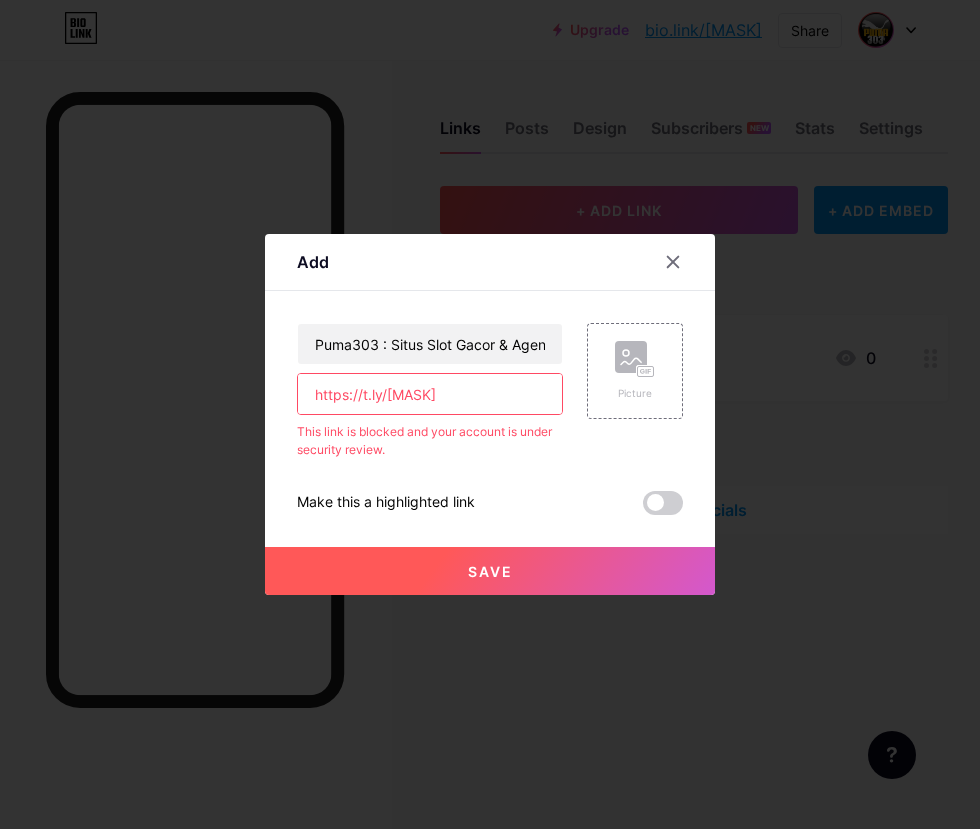 click on "Save" at bounding box center (490, 571) 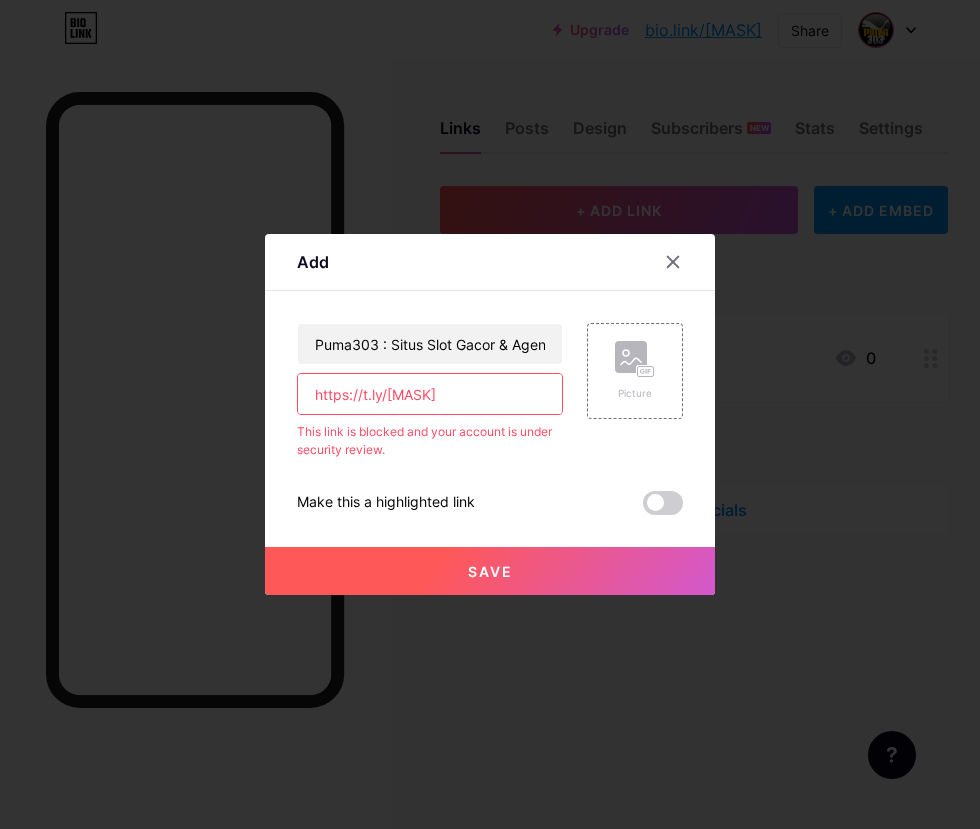 click on "Make this a highlighted link" at bounding box center [490, 503] 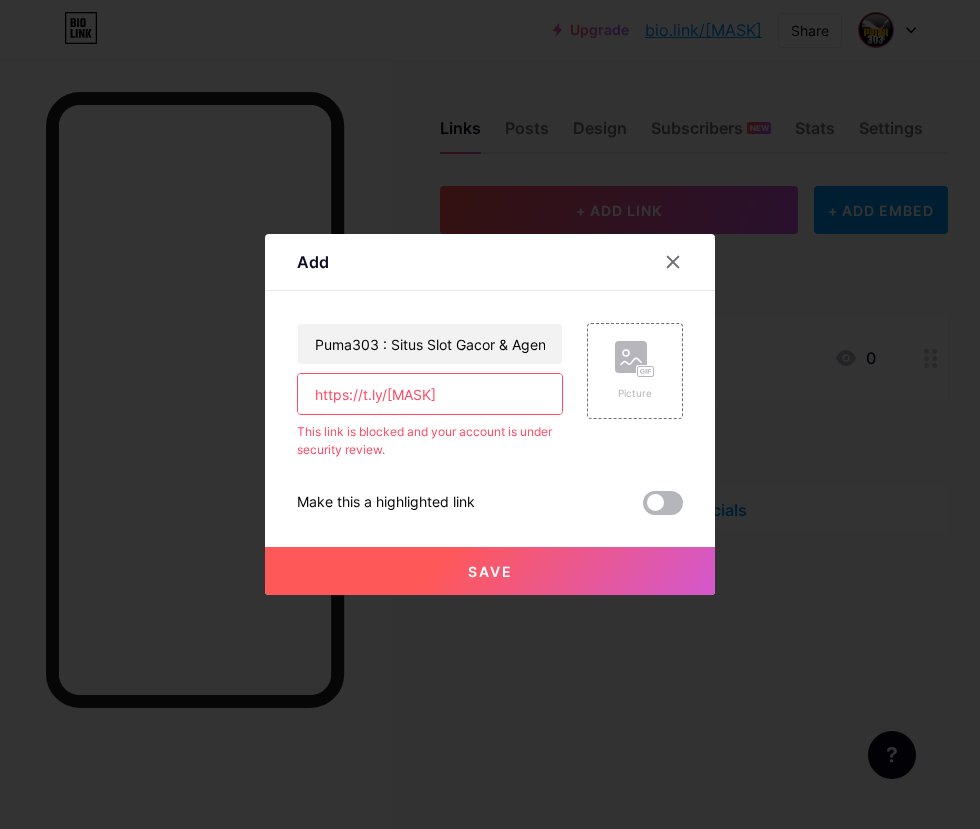 drag, startPoint x: 692, startPoint y: 493, endPoint x: 649, endPoint y: 503, distance: 44.14748 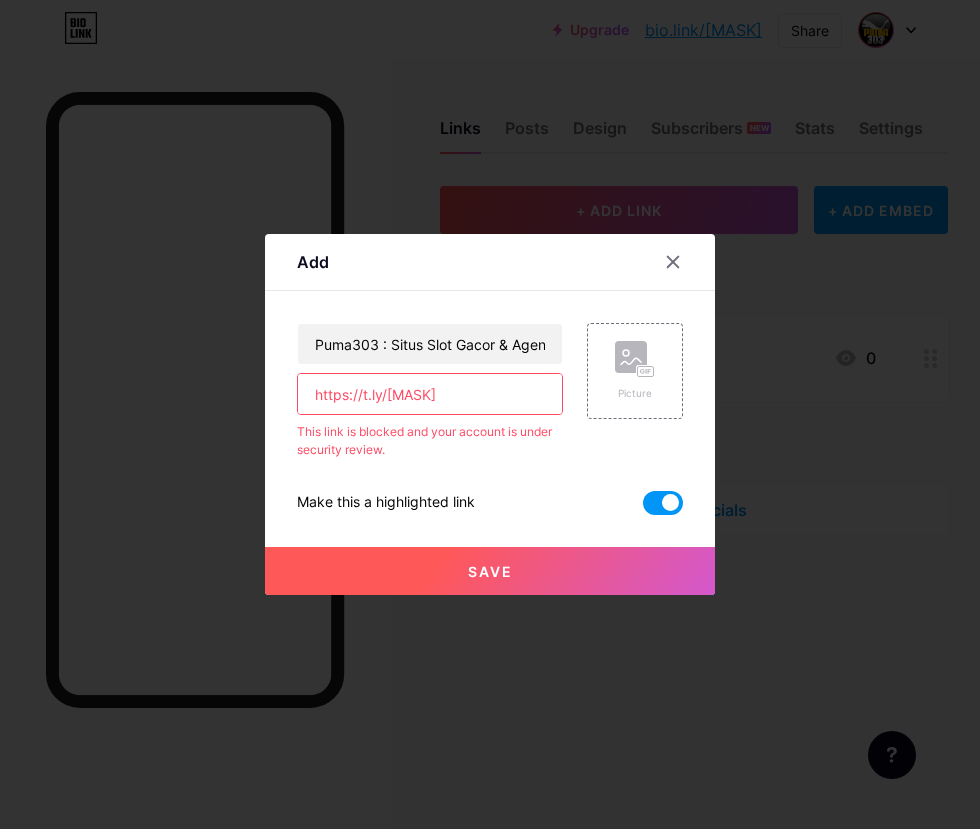 click on "Save" at bounding box center (490, 571) 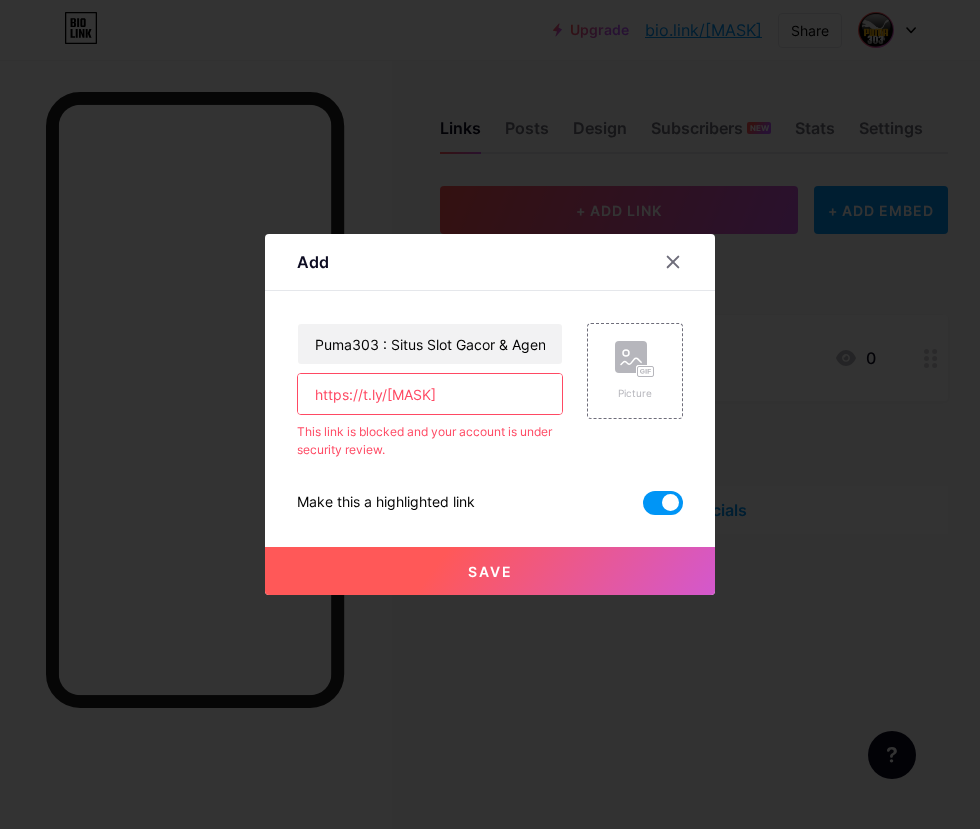 click on "https://t.ly/altpuma1" at bounding box center [430, 394] 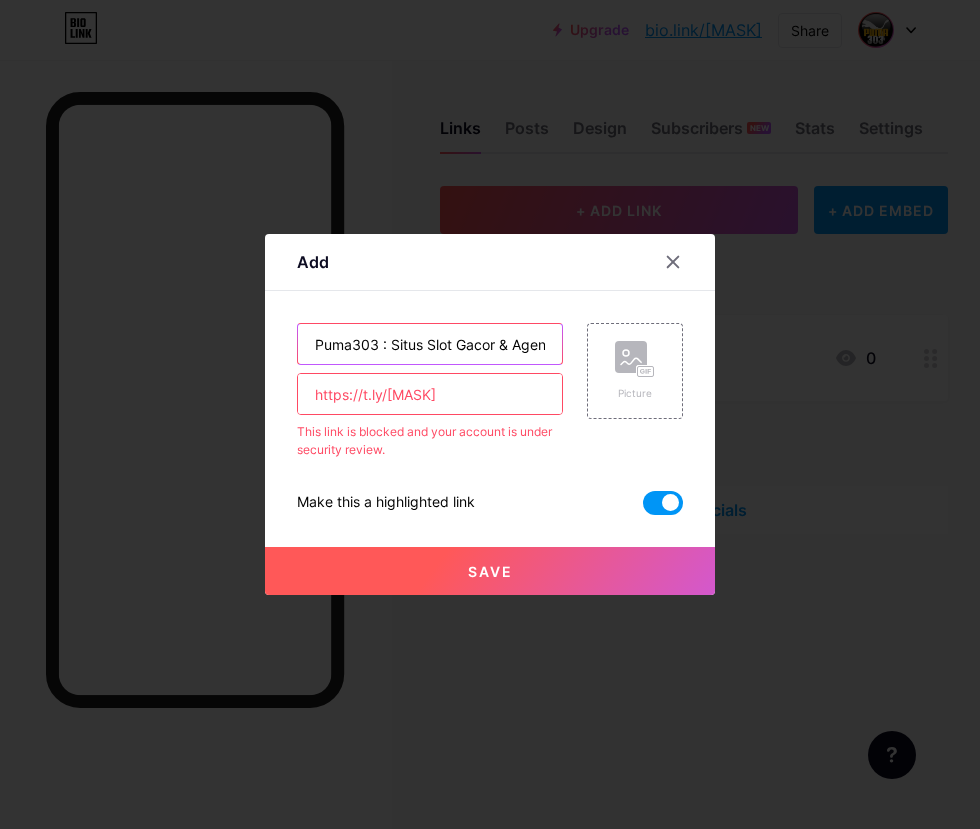 click on "Puma303 : Situs Slot Gacor & Agen Casino Terpercaya" at bounding box center (430, 344) 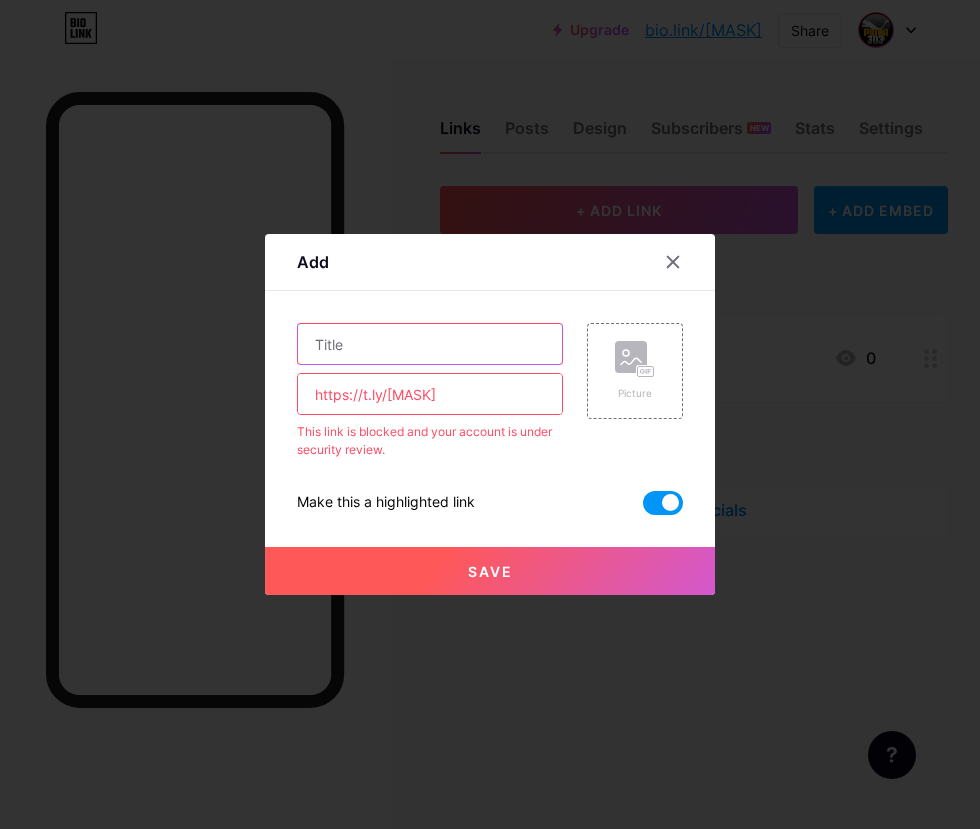click at bounding box center (430, 344) 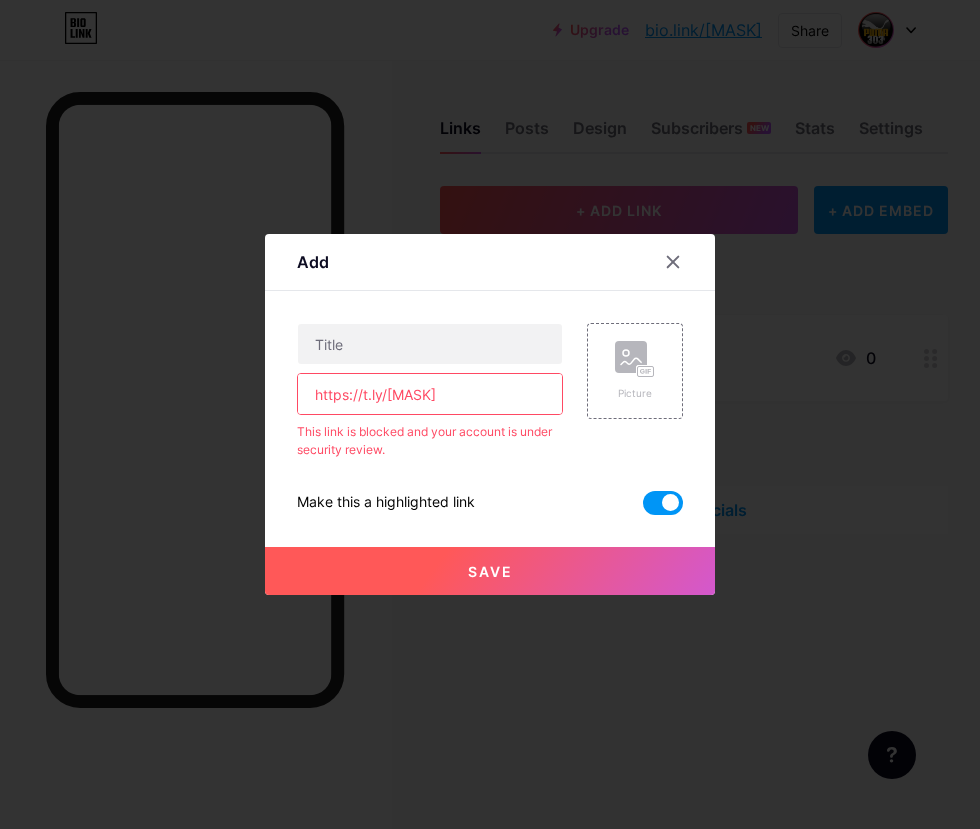 click on "https://t.ly/altpuma1" at bounding box center (430, 394) 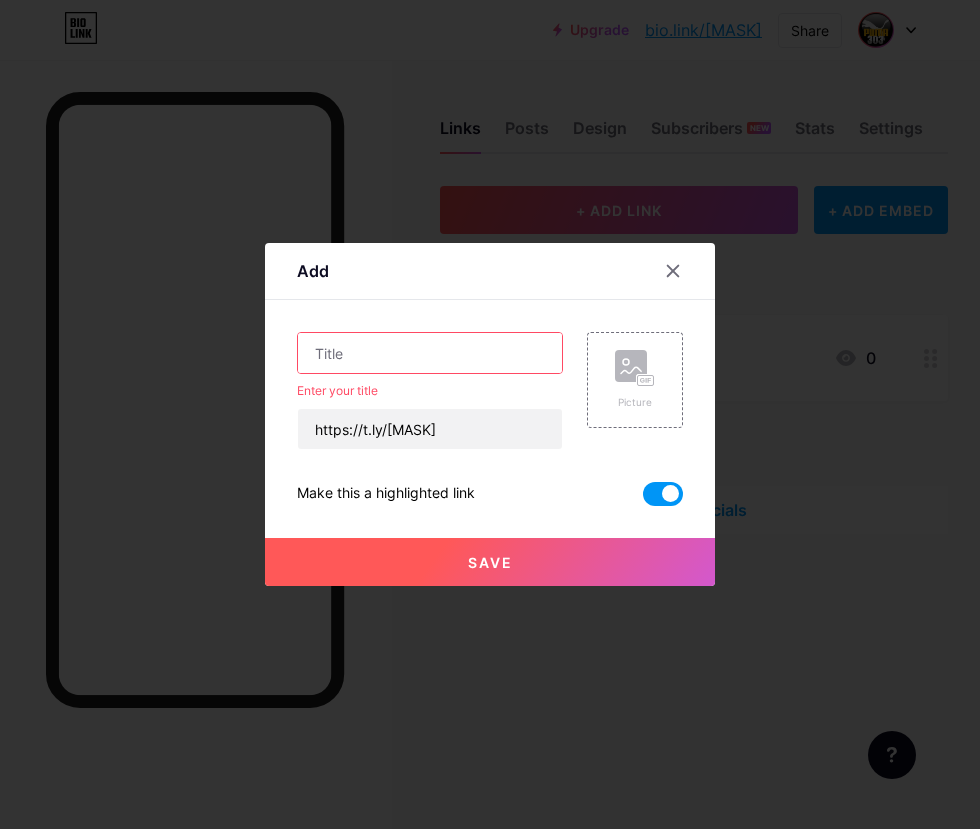 type 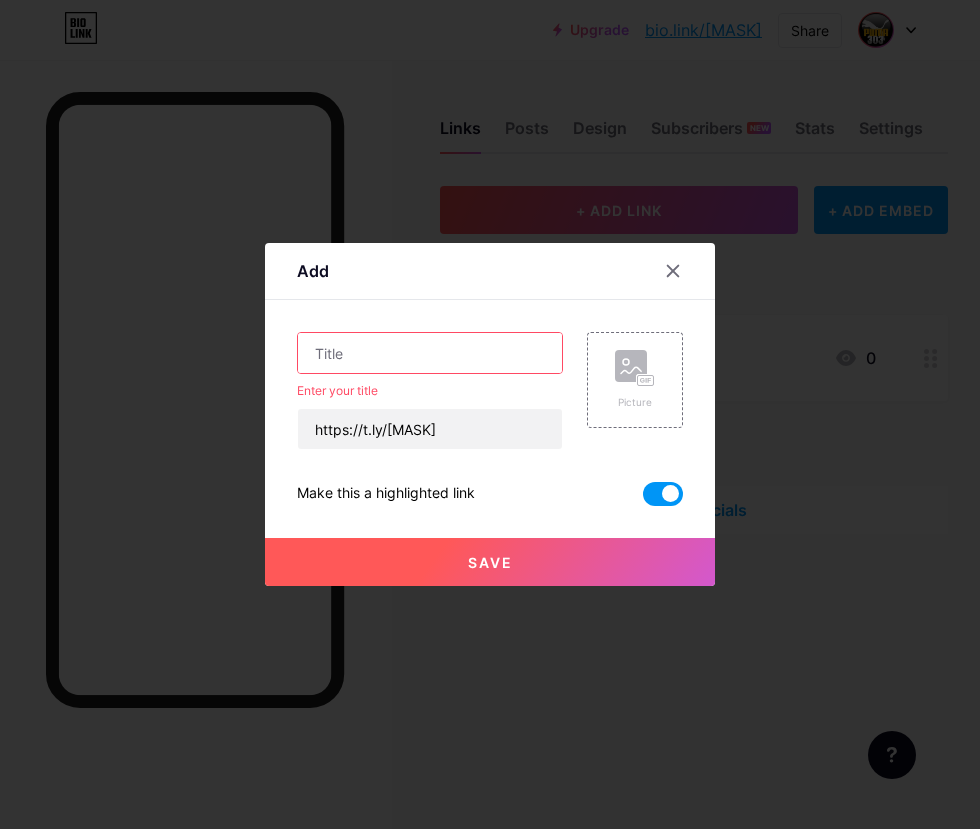 click at bounding box center [430, 353] 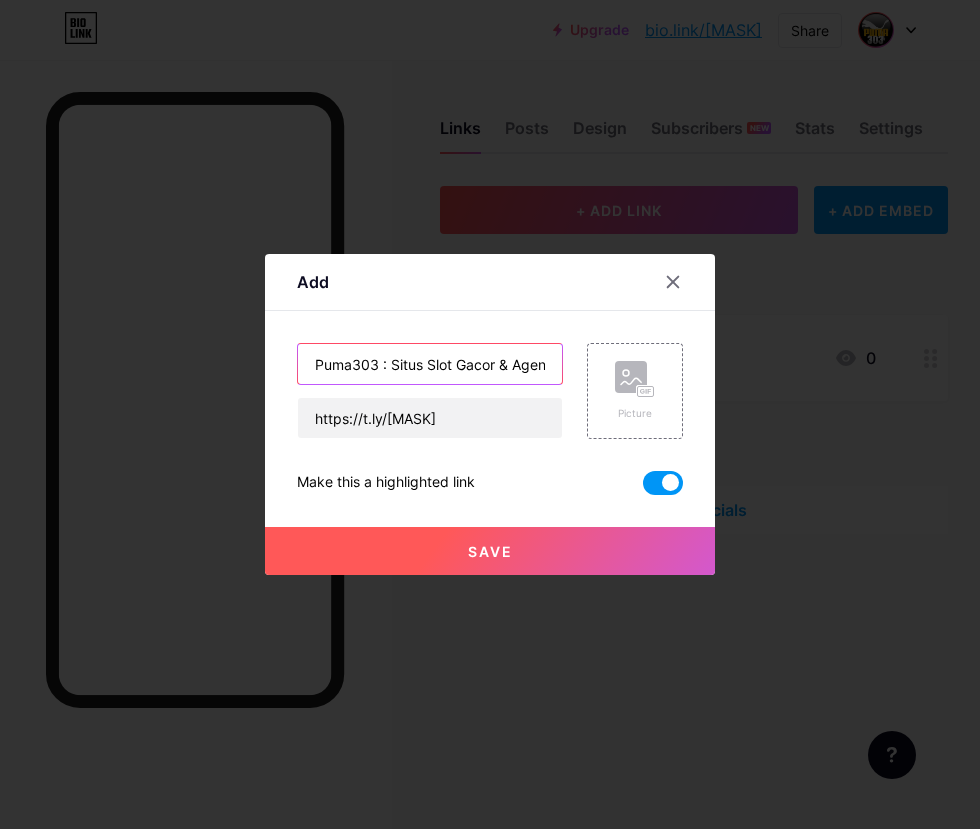 scroll, scrollTop: 0, scrollLeft: 130, axis: horizontal 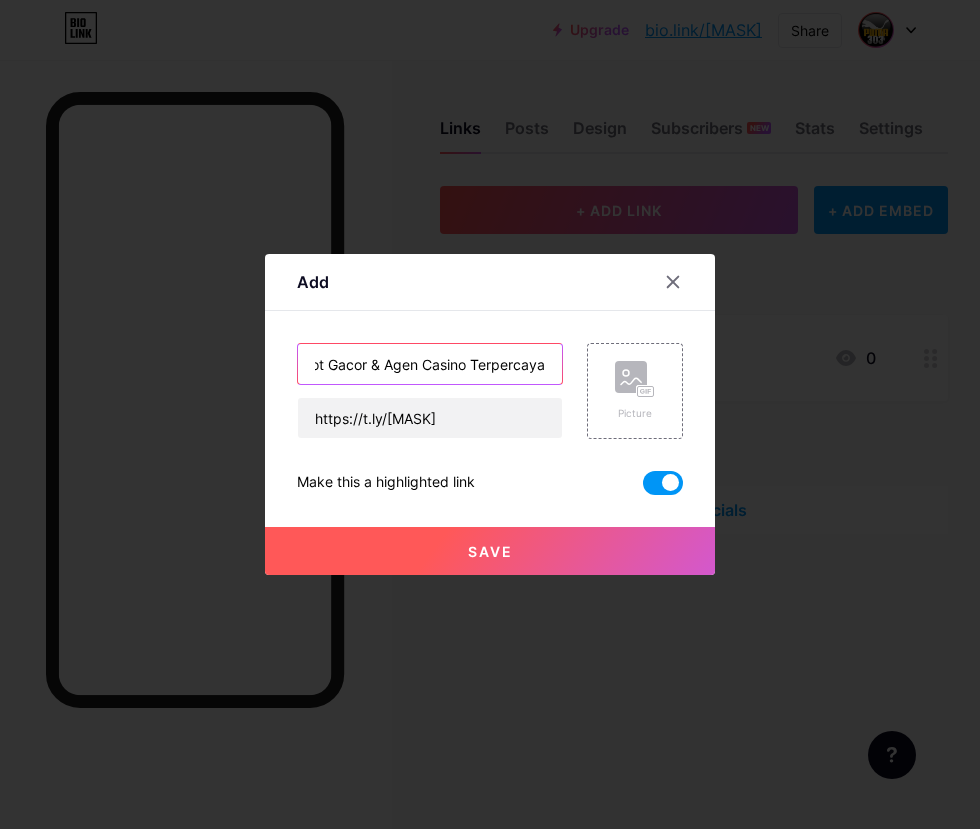 type on "Puma303 : Situs Slot Gacor & Agen Casino Terpercaya" 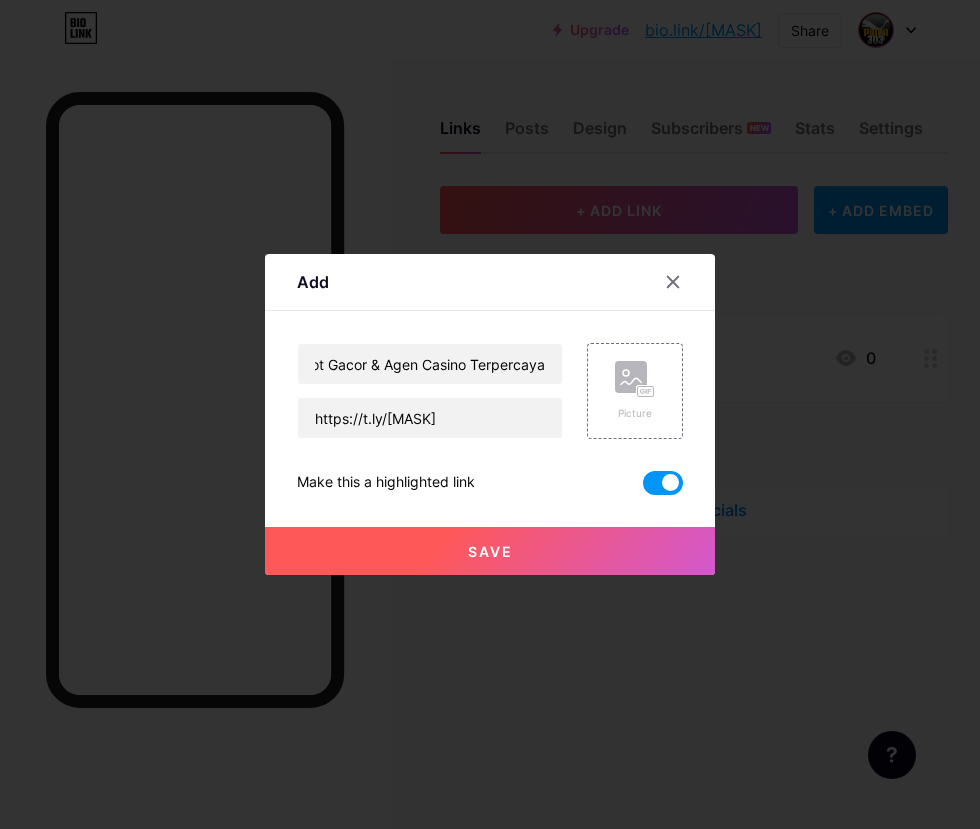 click on "Save" at bounding box center (490, 551) 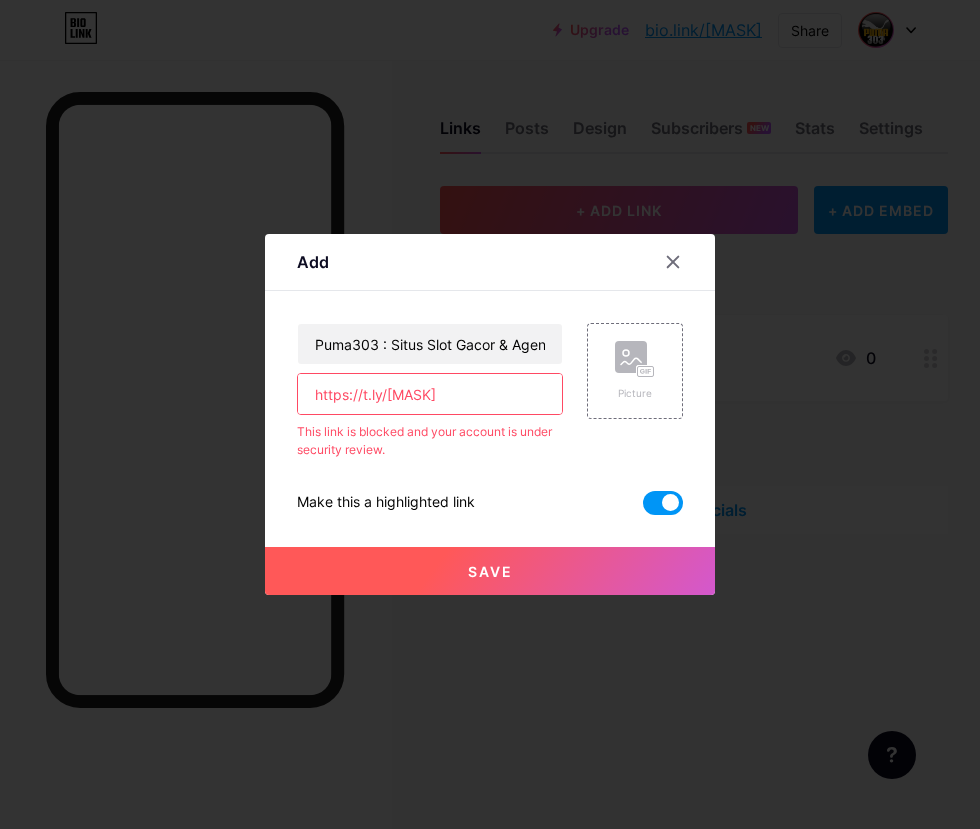 click on "Puma303 : Situs Slot Gacor & Agen Casino Terpercaya     https://t.ly/altpuma1   This link is blocked and your account is under security review." at bounding box center [430, 391] 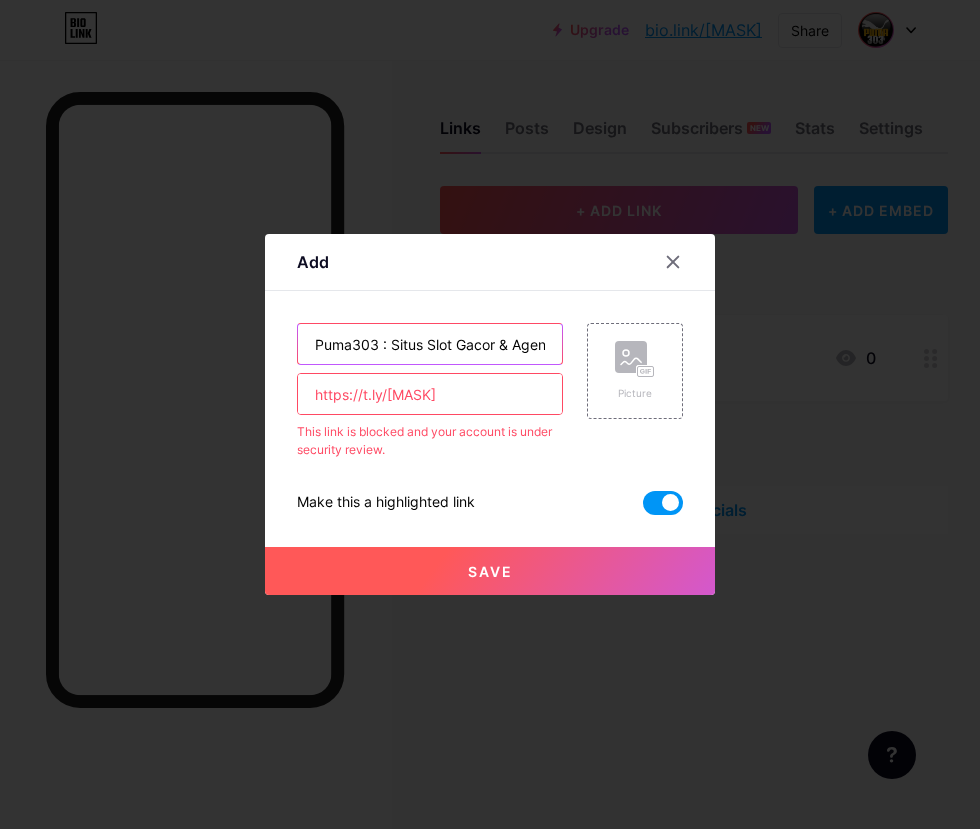 click on "Puma303 : Situs Slot Gacor & Agen Casino Terpercaya" at bounding box center (430, 344) 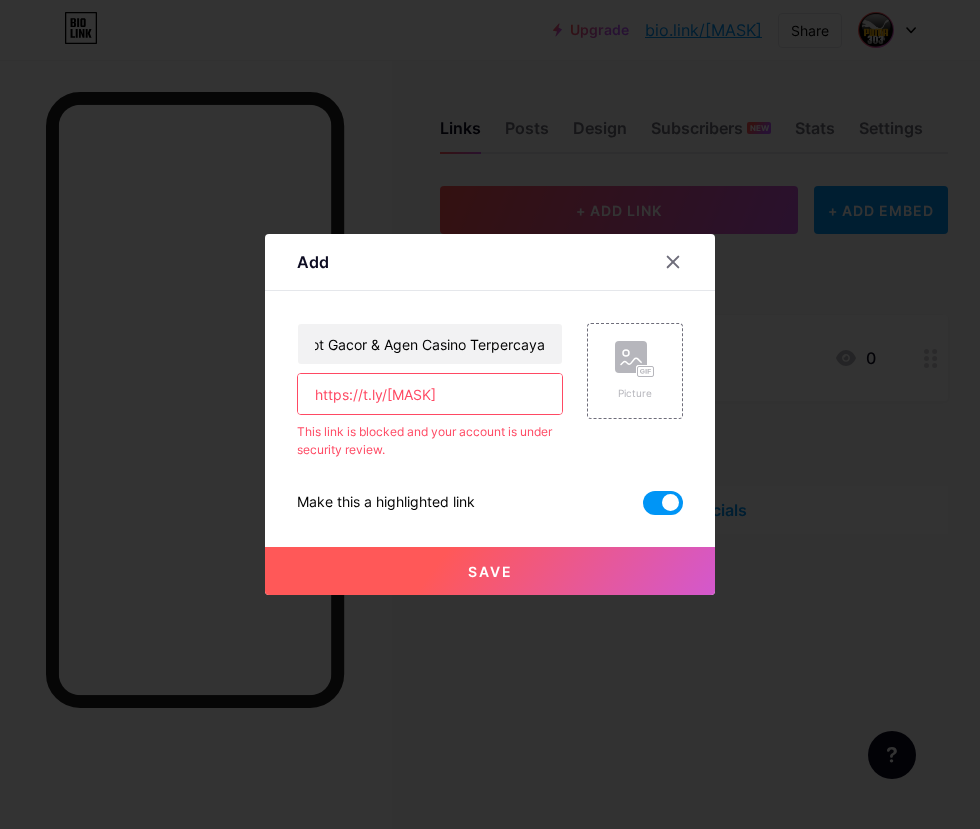 click on "Save" at bounding box center [490, 571] 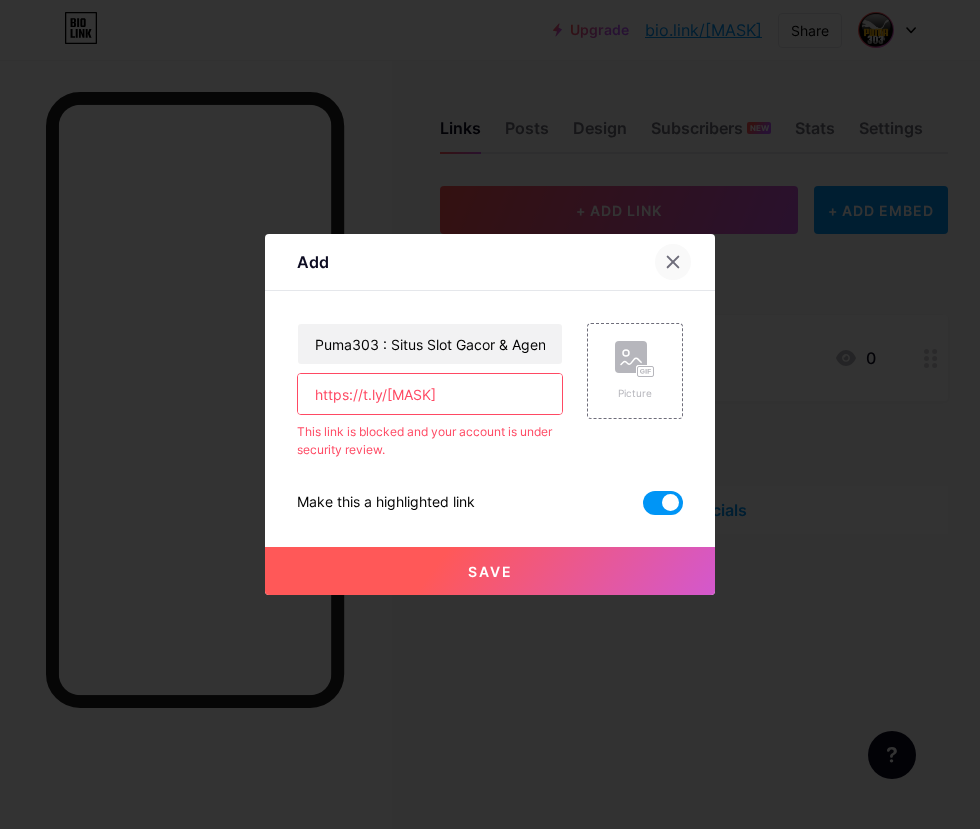 click at bounding box center [673, 262] 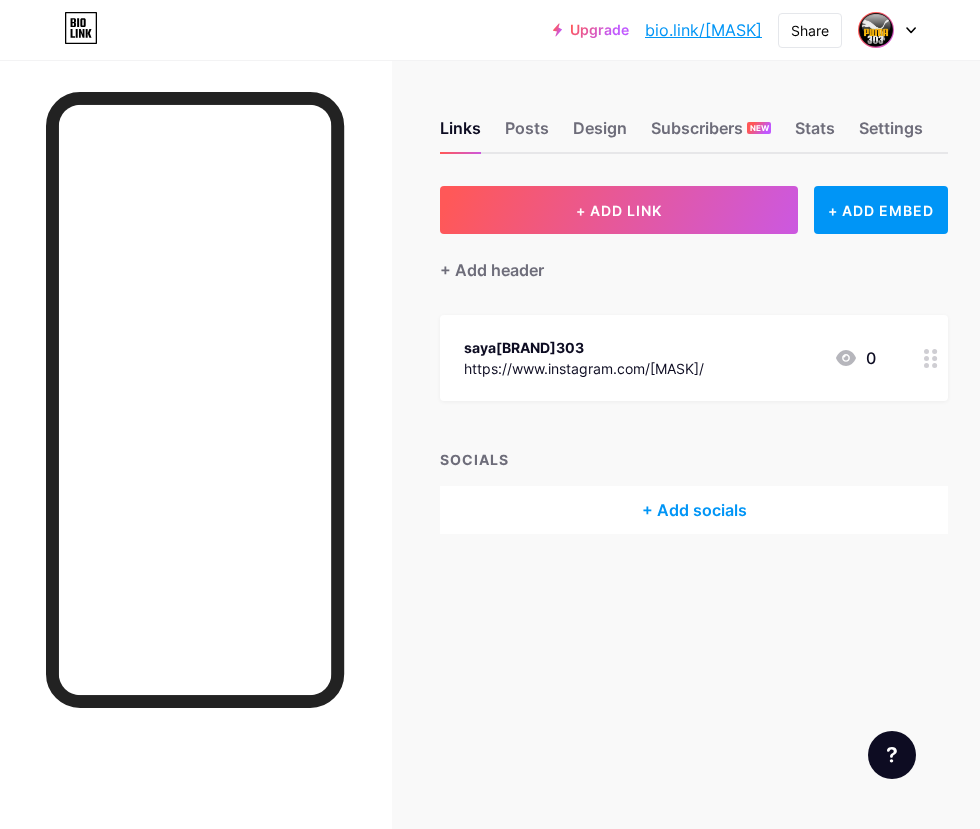 click on "+ Add socials" at bounding box center (694, 510) 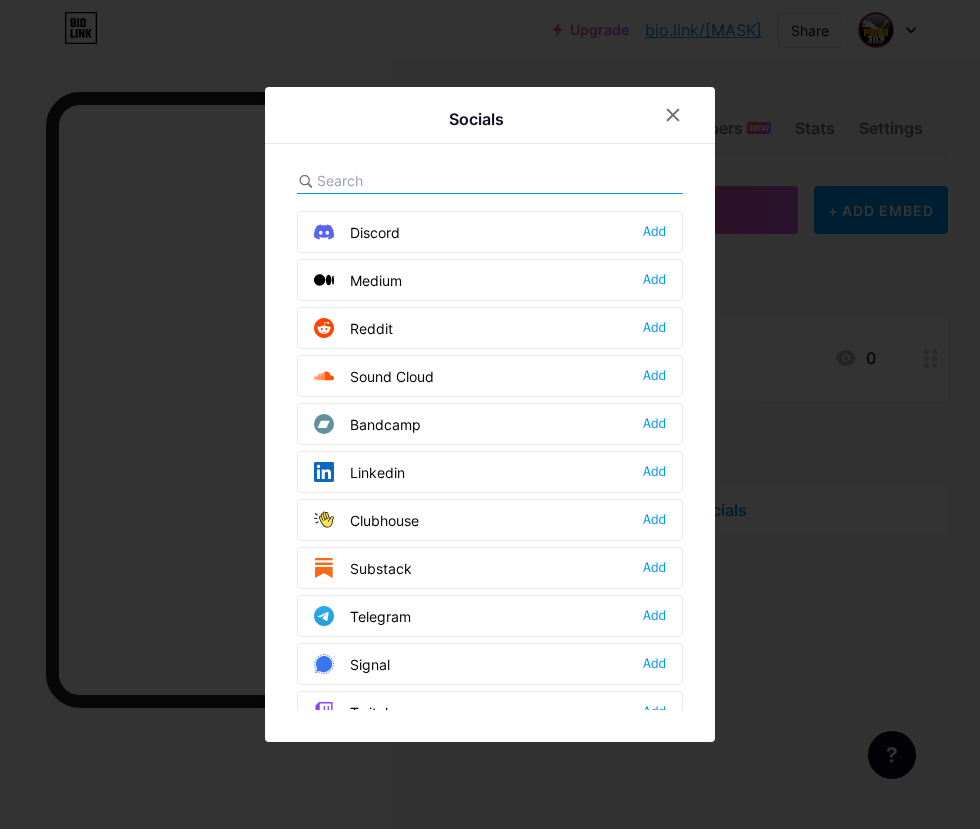scroll, scrollTop: 833, scrollLeft: 0, axis: vertical 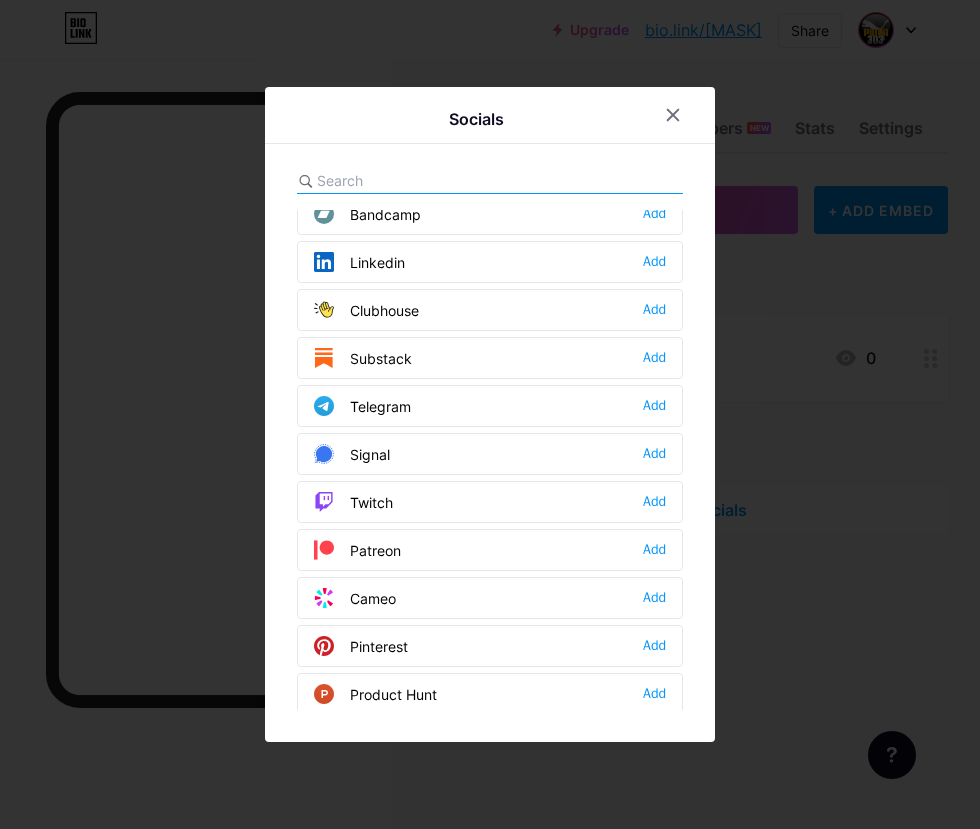 click at bounding box center (490, 414) 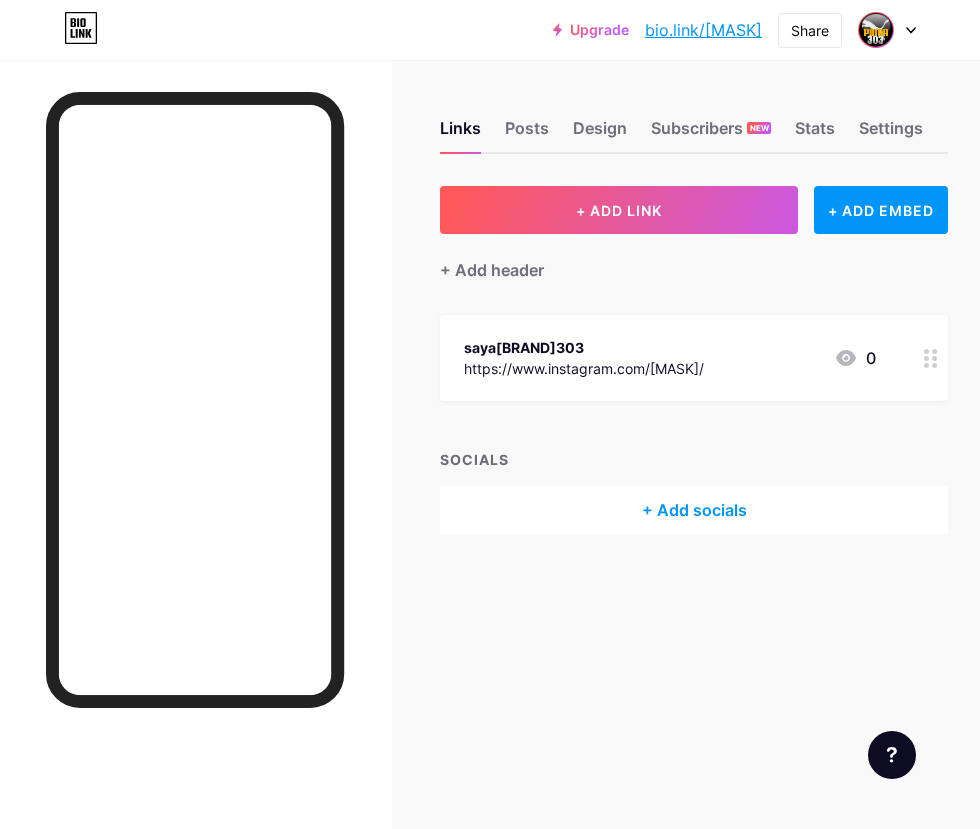 click at bounding box center [887, 30] 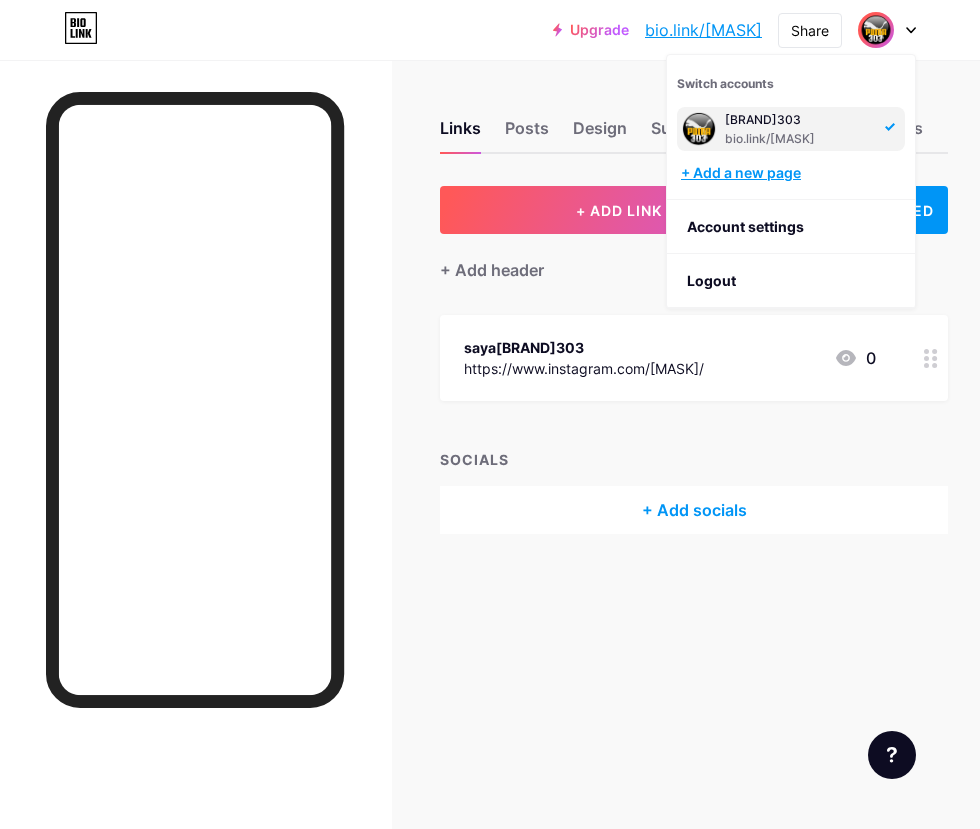 click on "+ Add a new page" at bounding box center (793, 173) 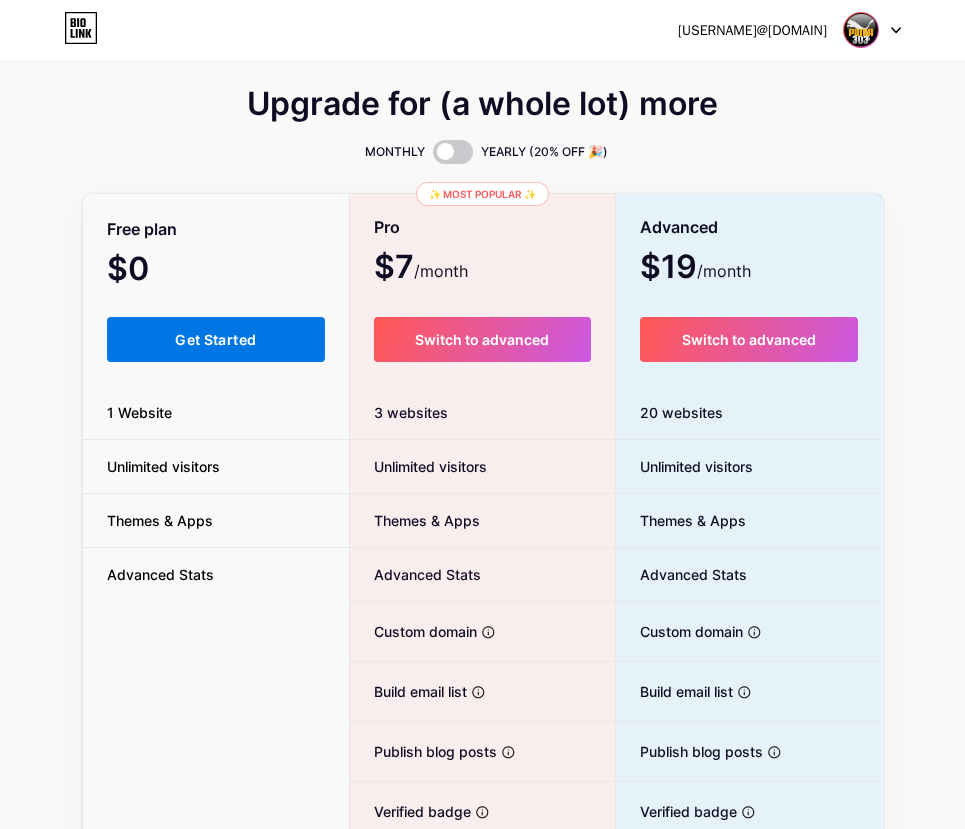 click on "Get Started" at bounding box center [216, 339] 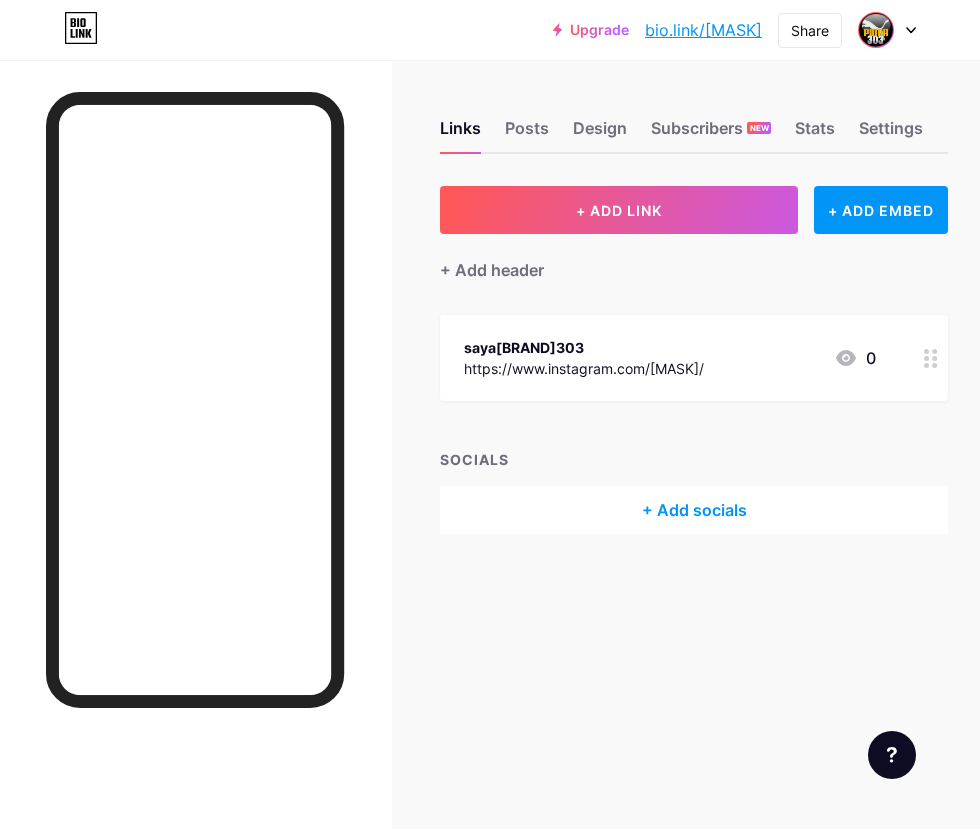 click at bounding box center [887, 30] 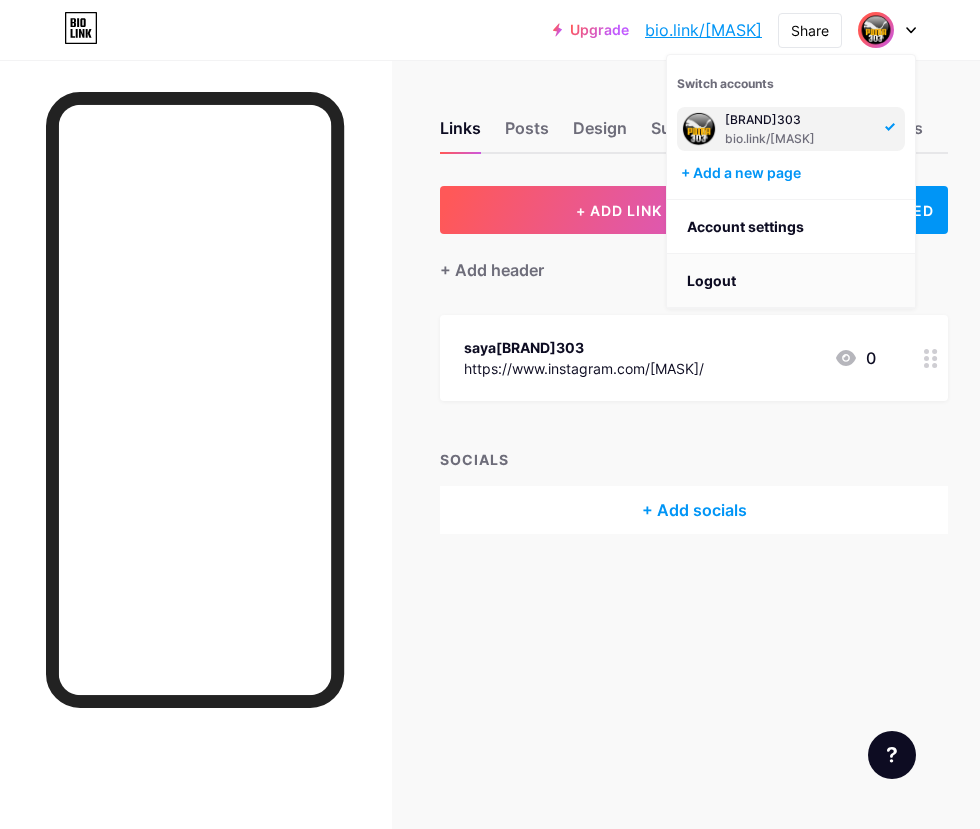 click on "Logout" at bounding box center (791, 281) 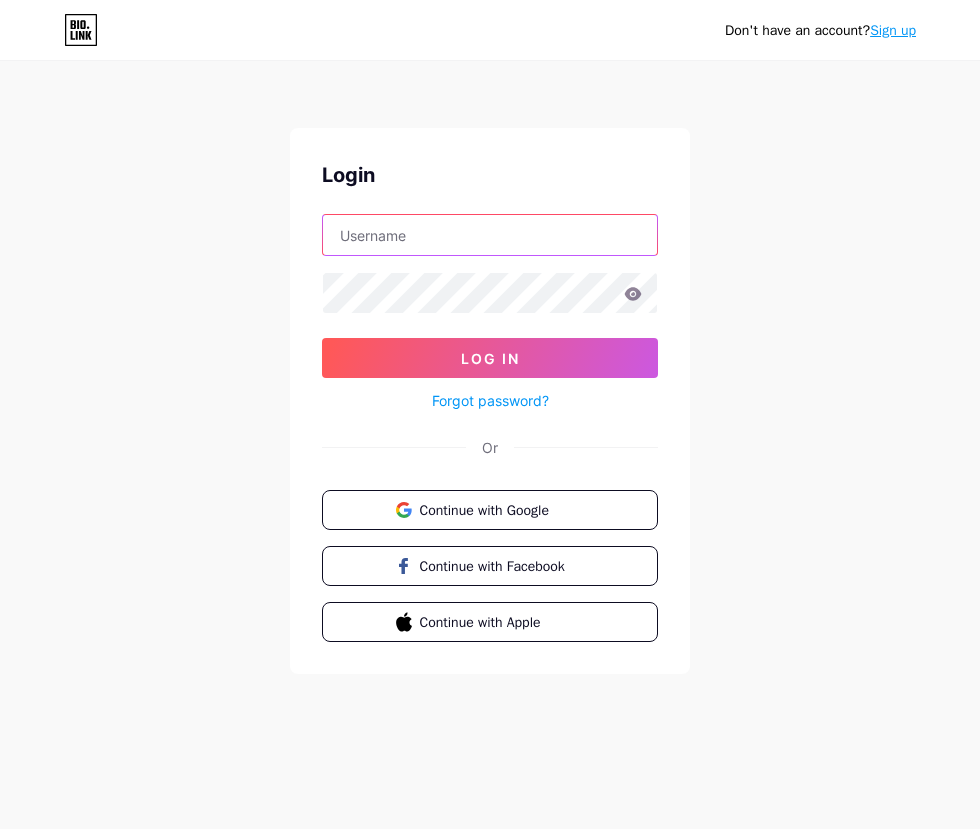 type on "[EMAIL]" 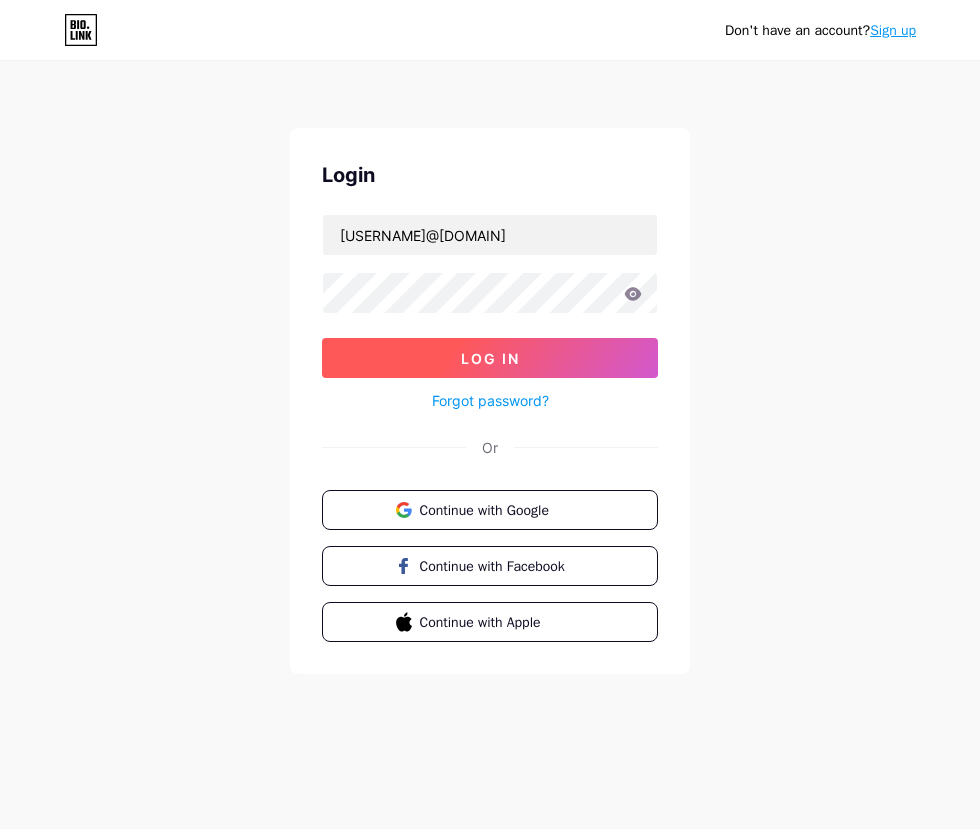 click on "Log In" at bounding box center (490, 358) 